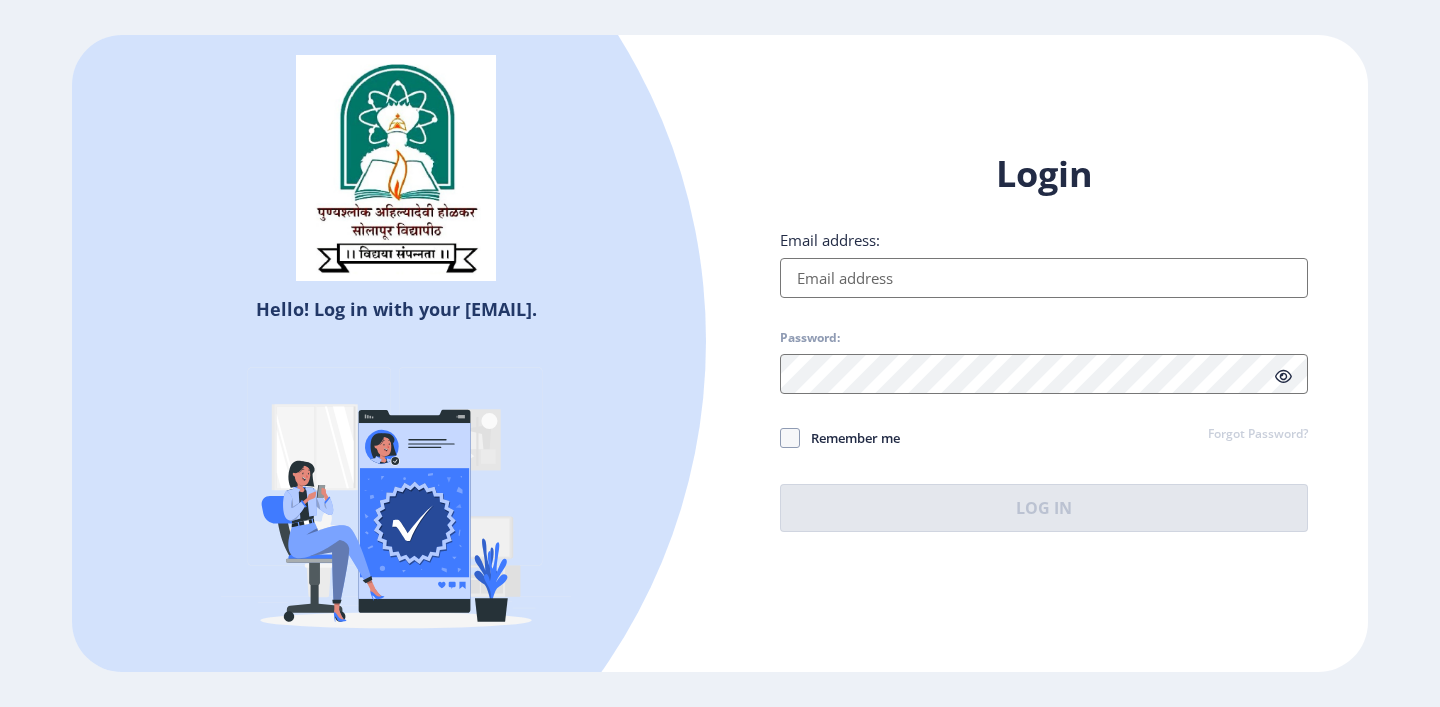 scroll, scrollTop: 0, scrollLeft: 0, axis: both 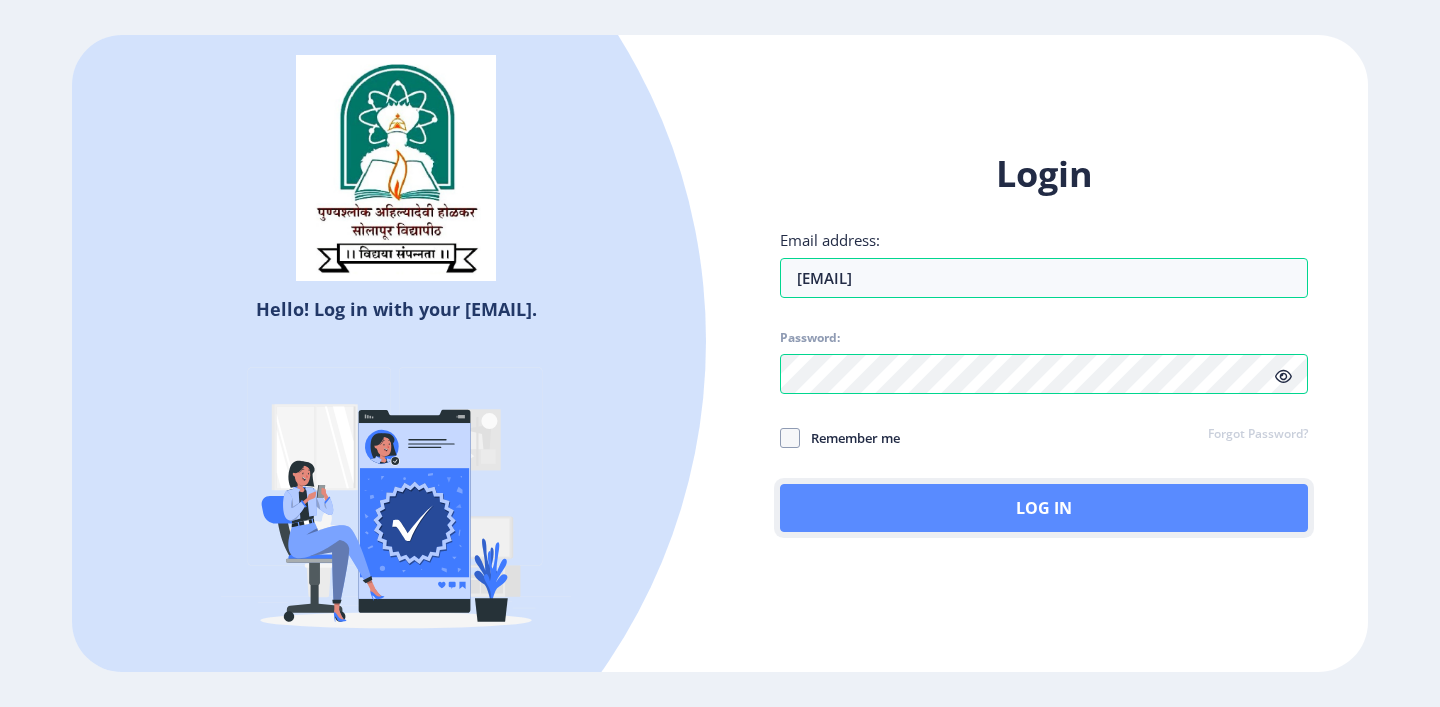 click on "Log In" 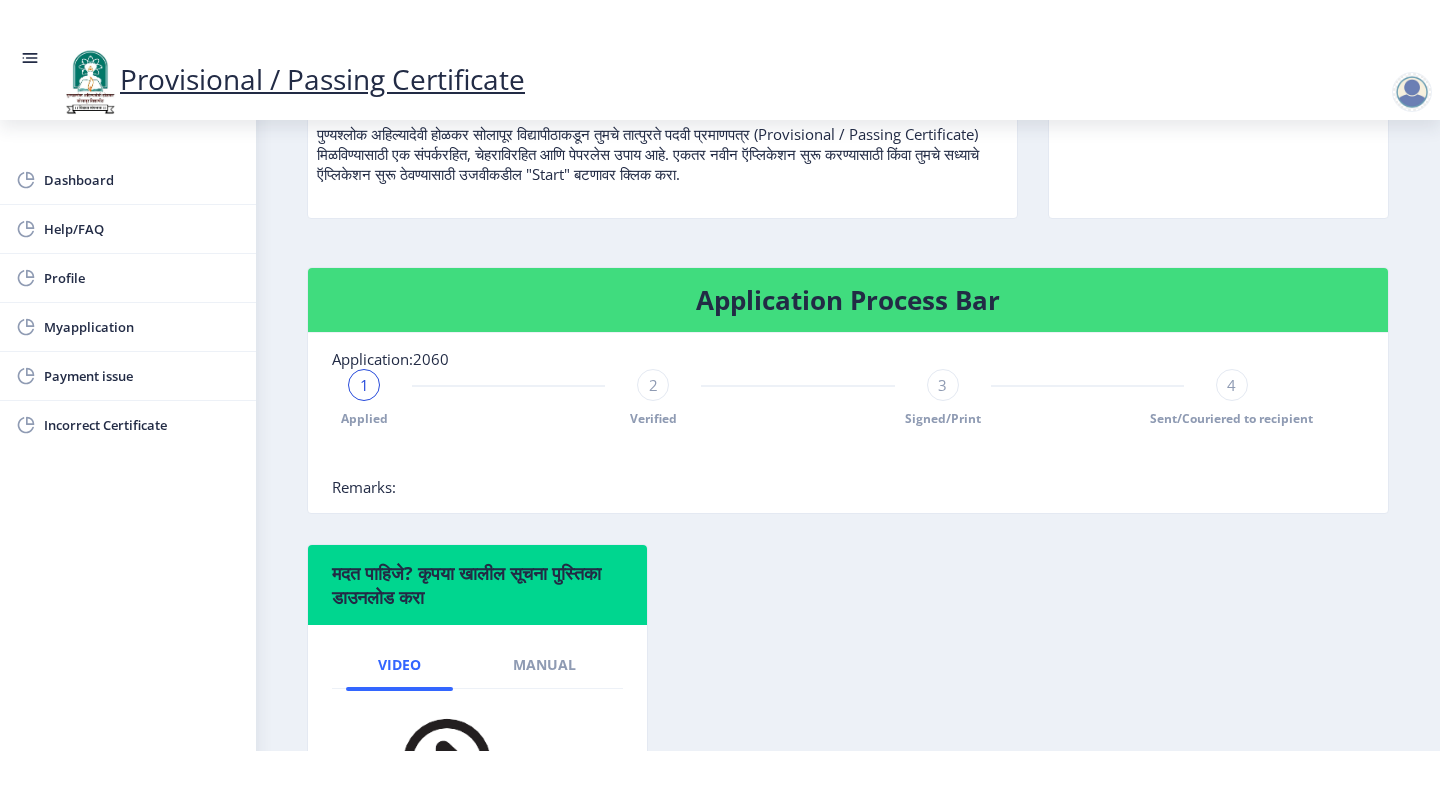 scroll, scrollTop: 494, scrollLeft: 0, axis: vertical 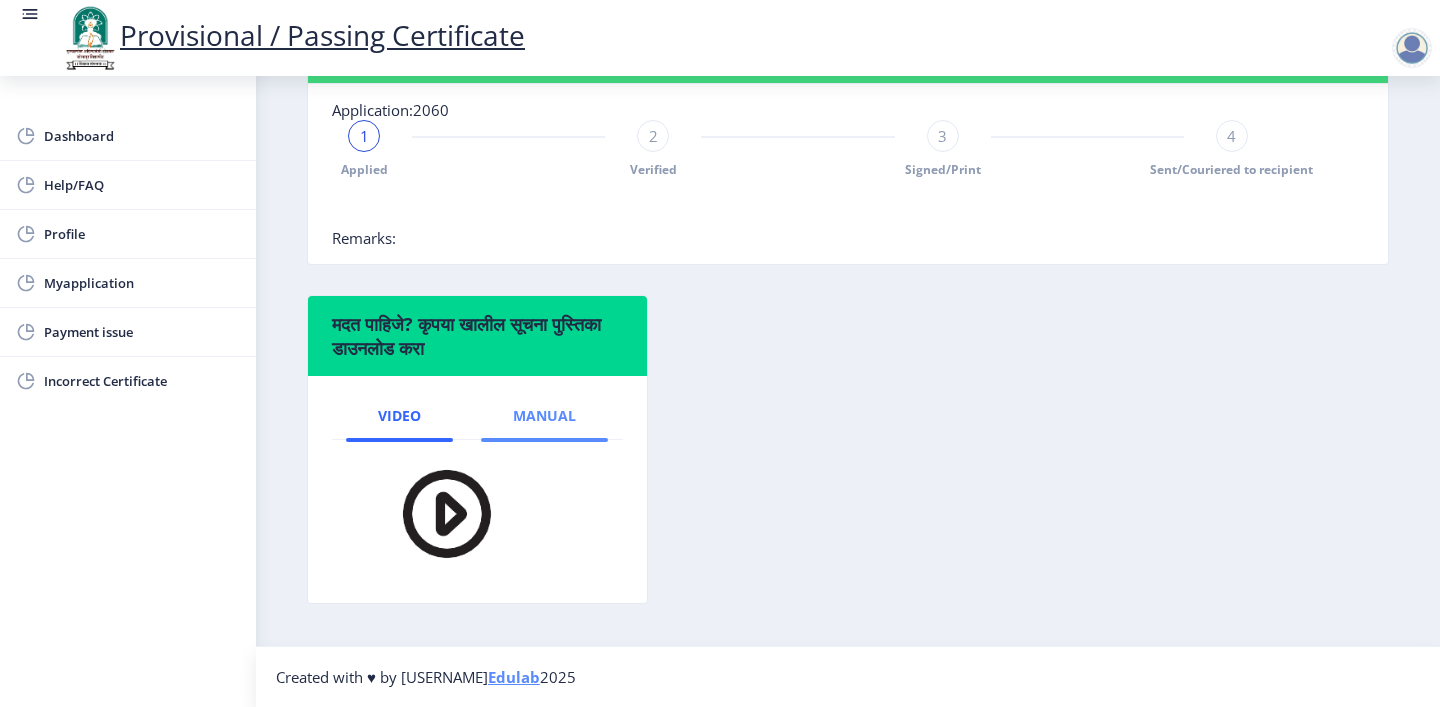 click on "Manual" 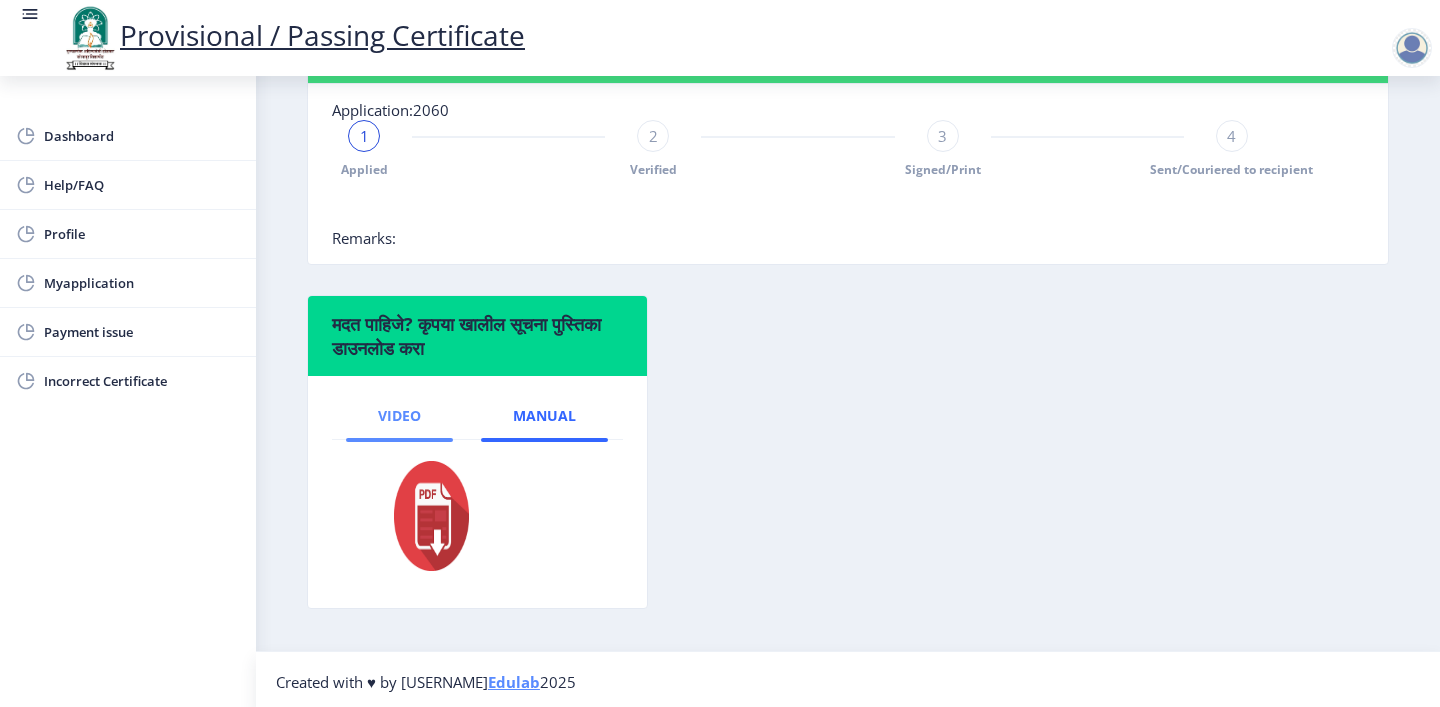 click on "Video" 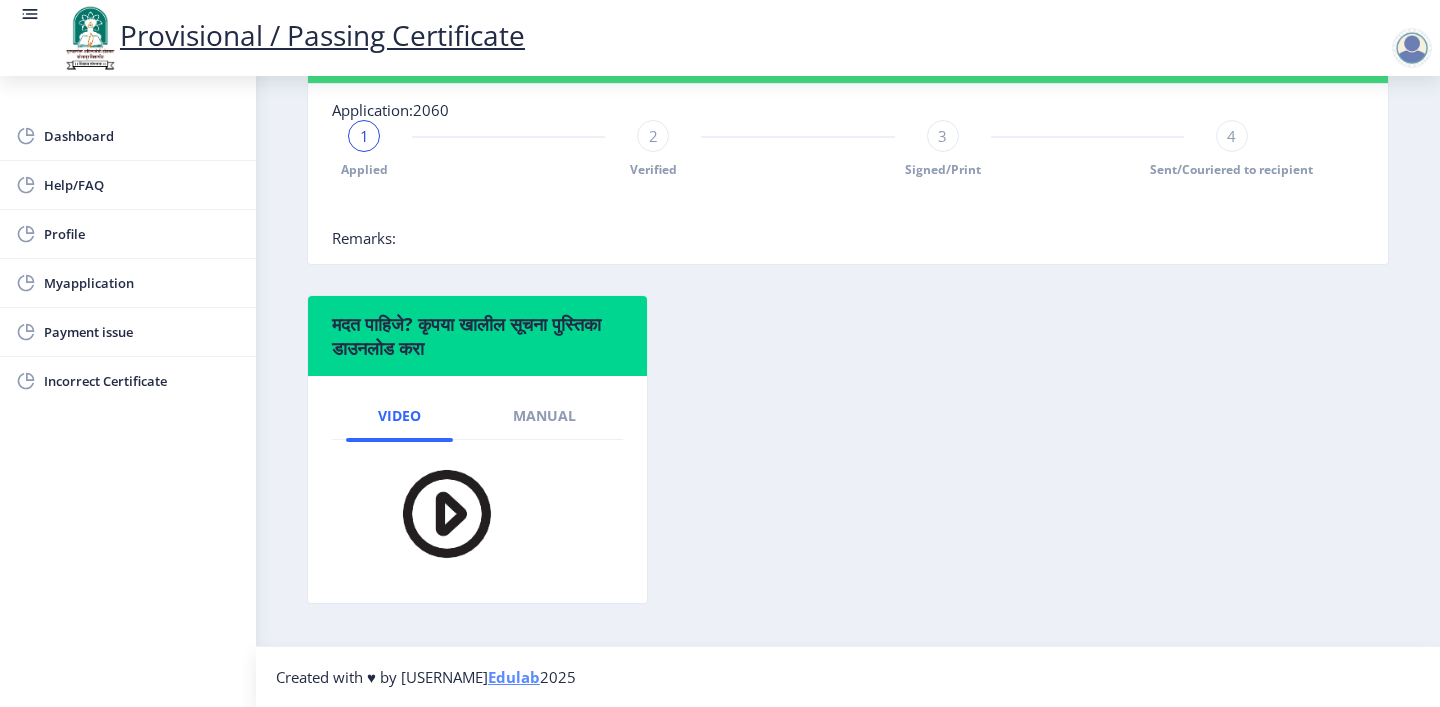 click 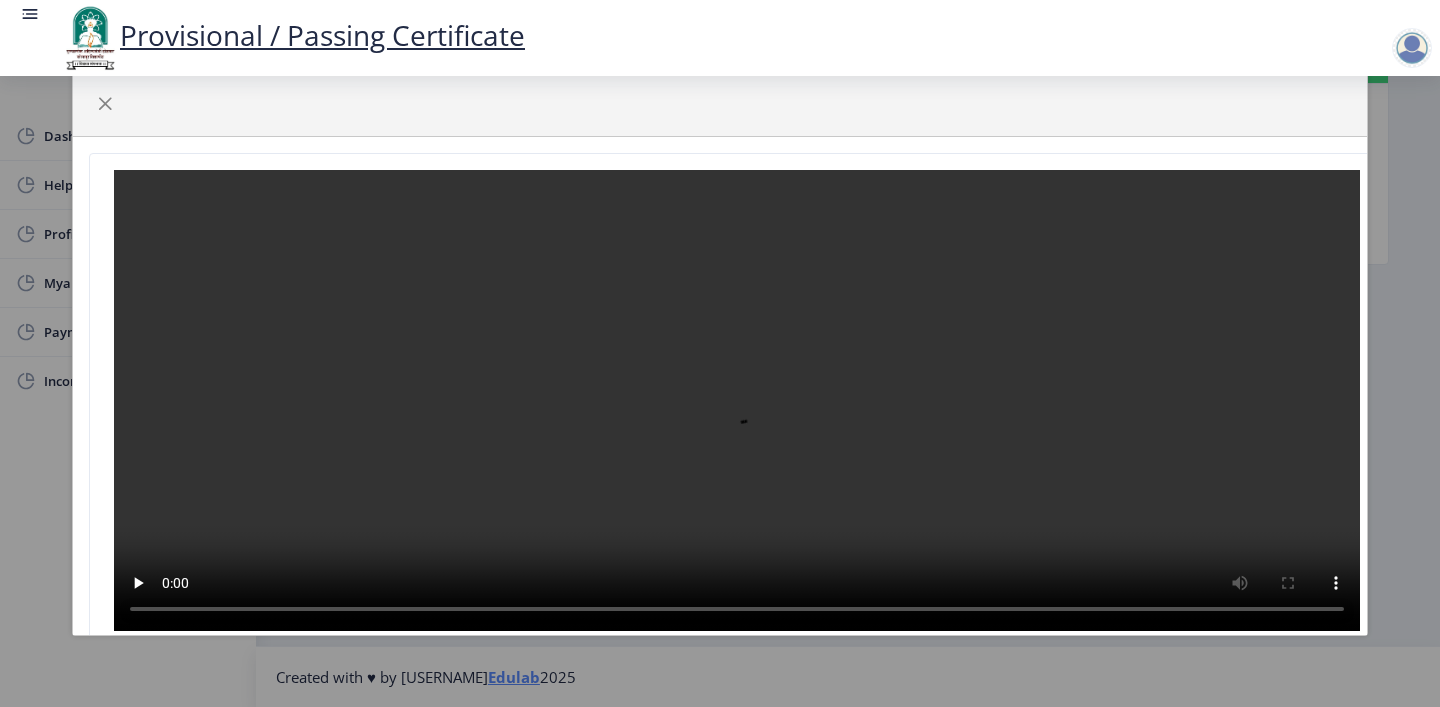 click at bounding box center (737, 400) 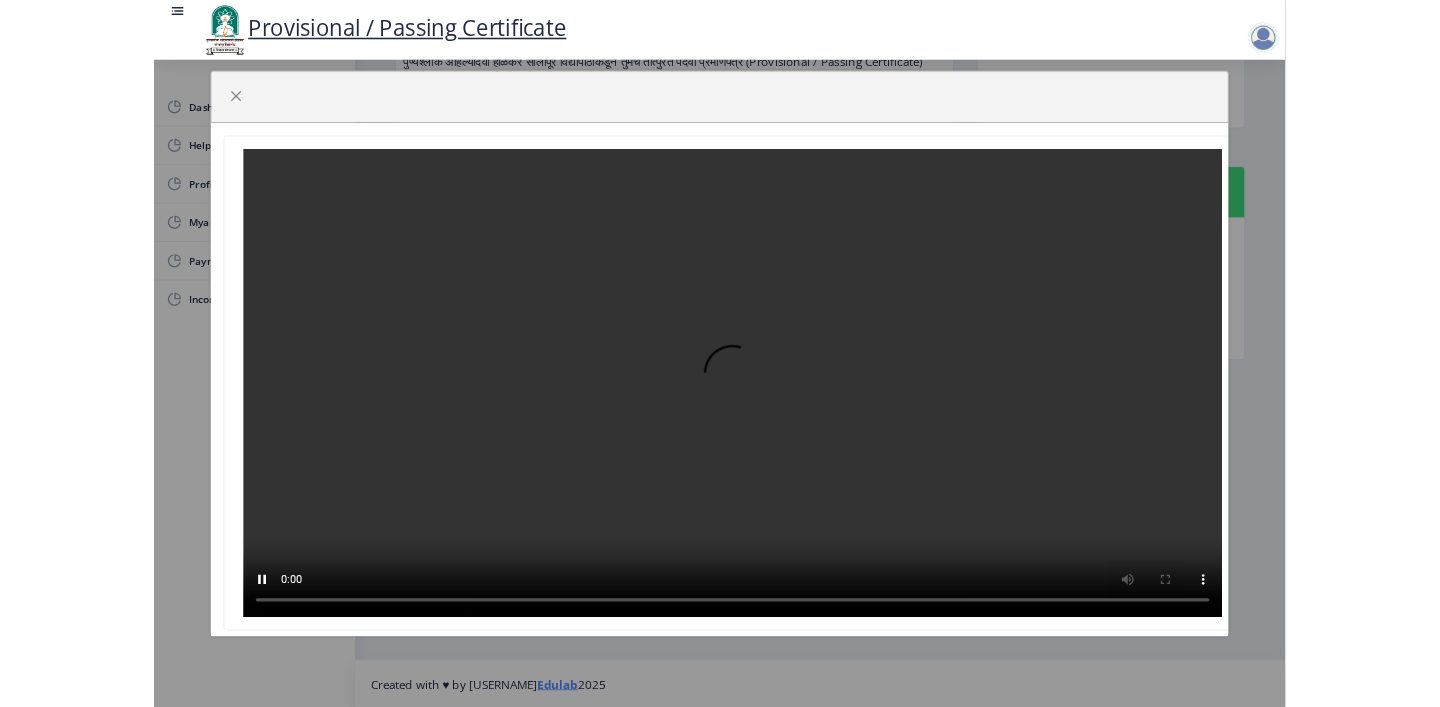 scroll, scrollTop: 301, scrollLeft: 0, axis: vertical 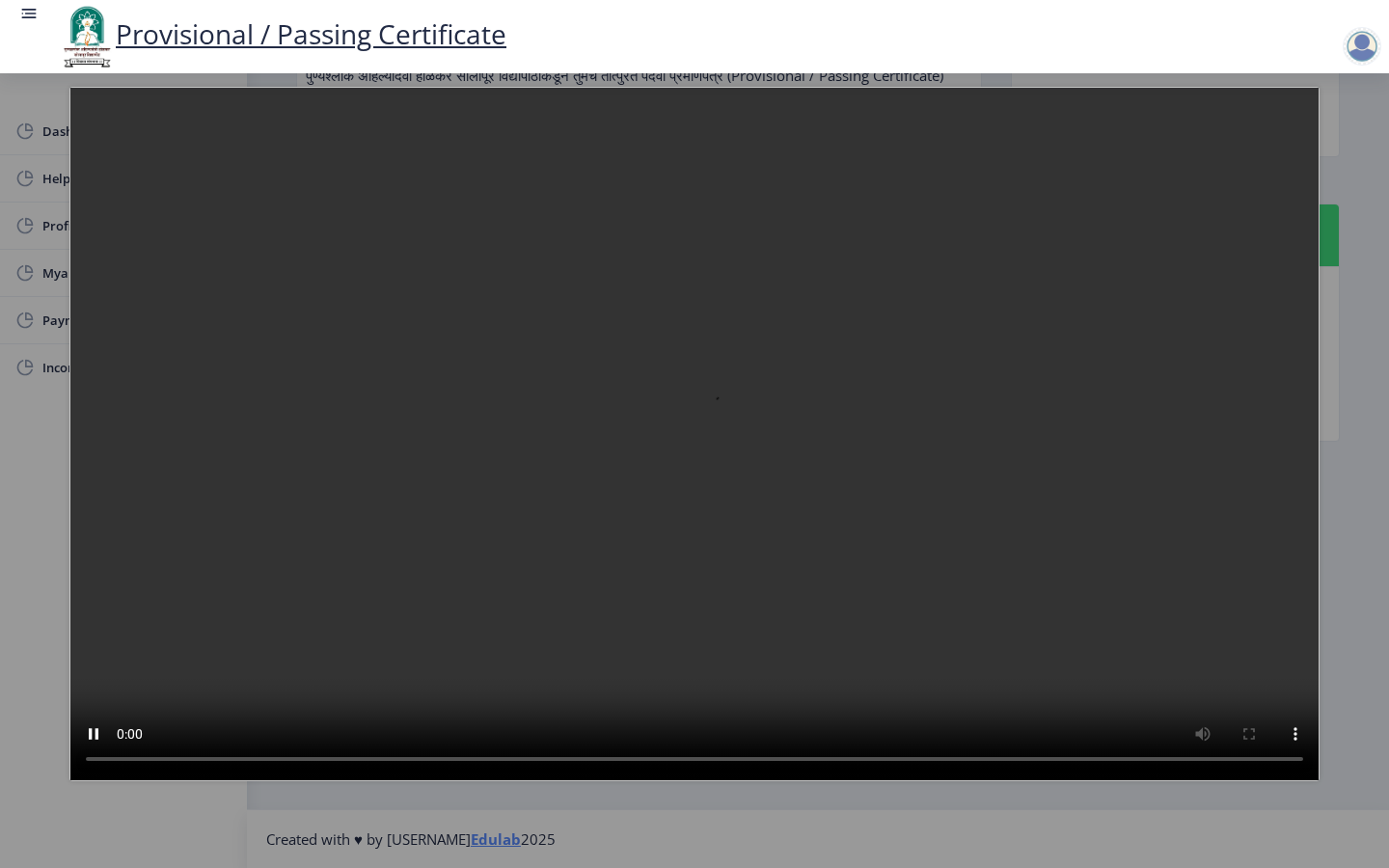 type 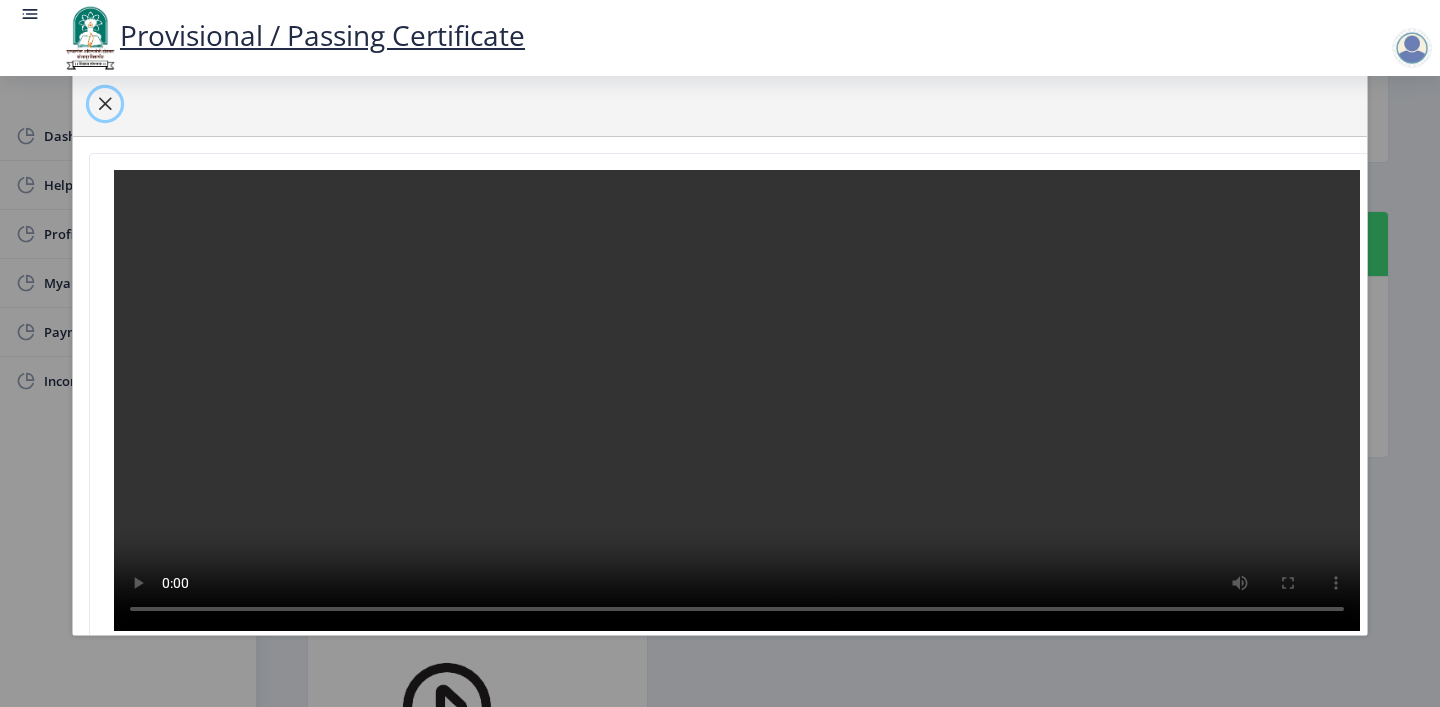 click 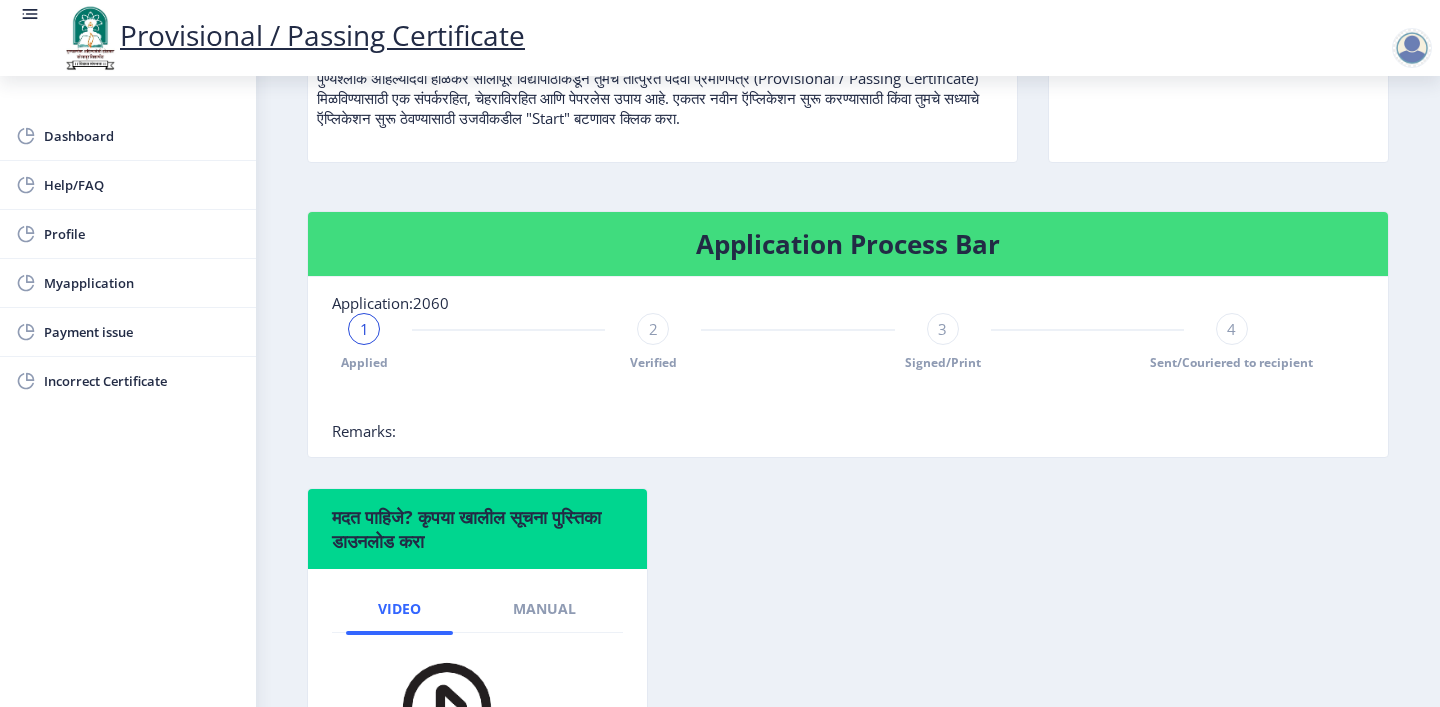 click on "2" 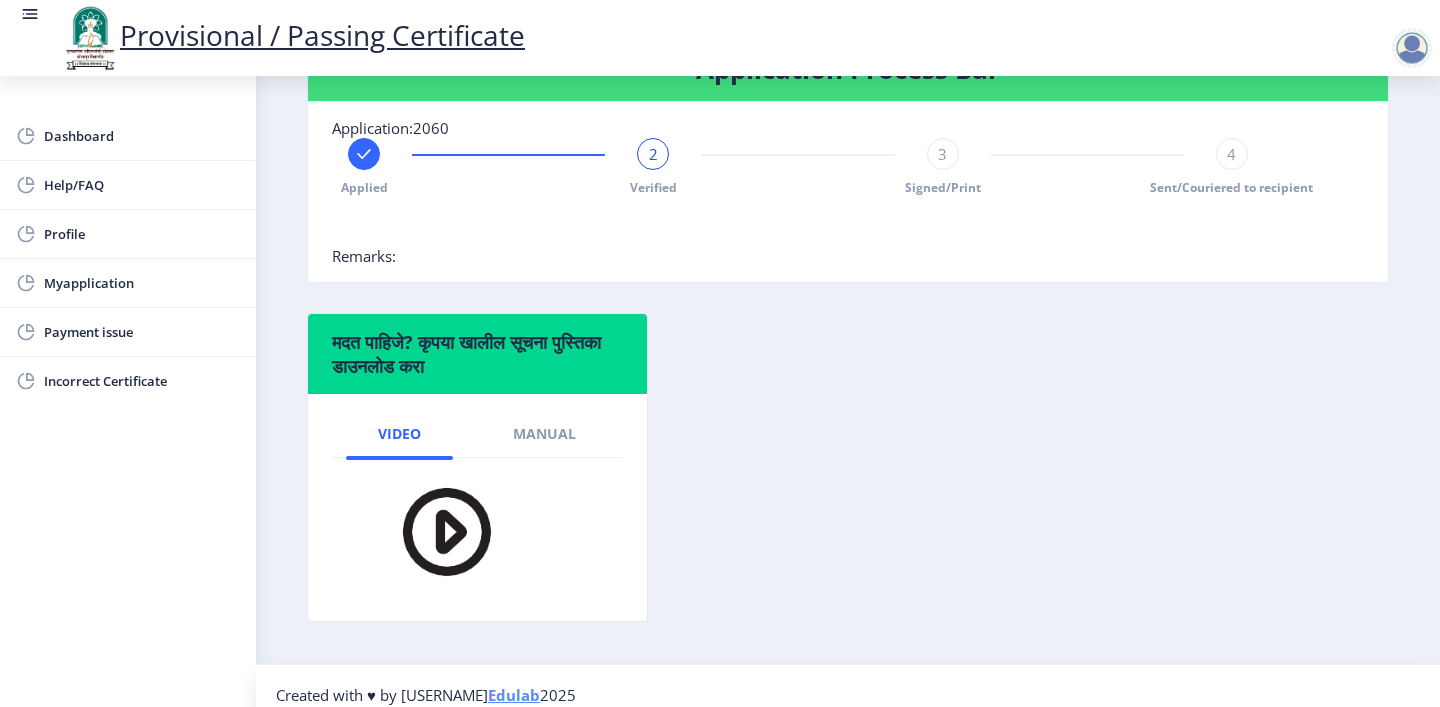 scroll, scrollTop: 494, scrollLeft: 0, axis: vertical 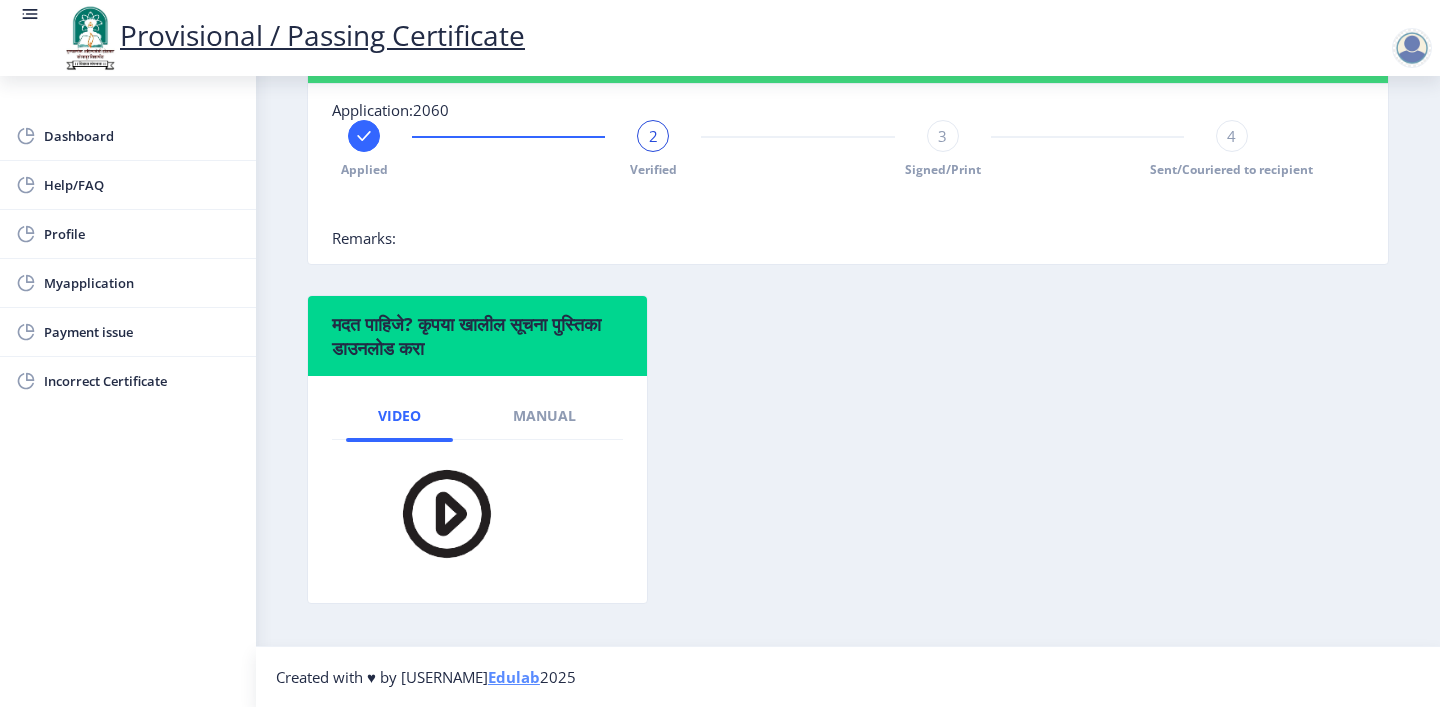 click on "3" 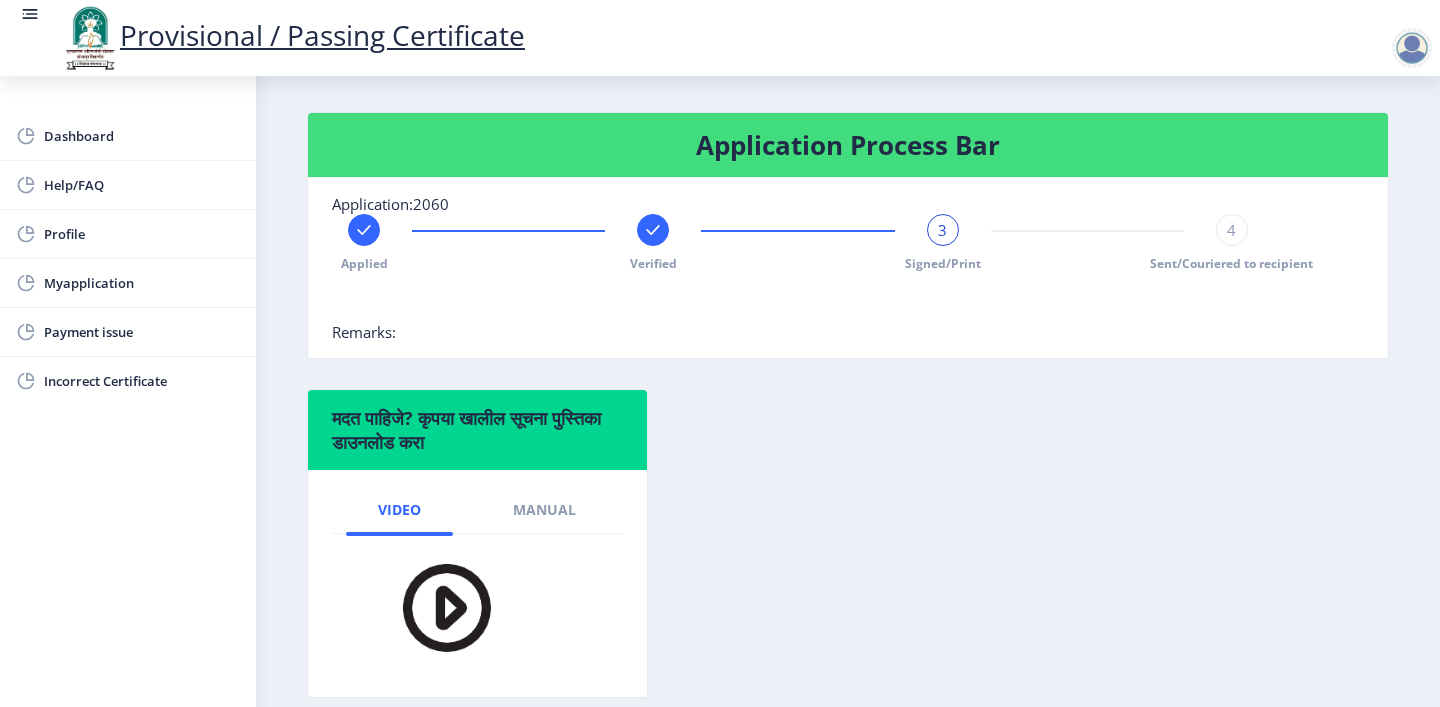 scroll, scrollTop: 397, scrollLeft: 0, axis: vertical 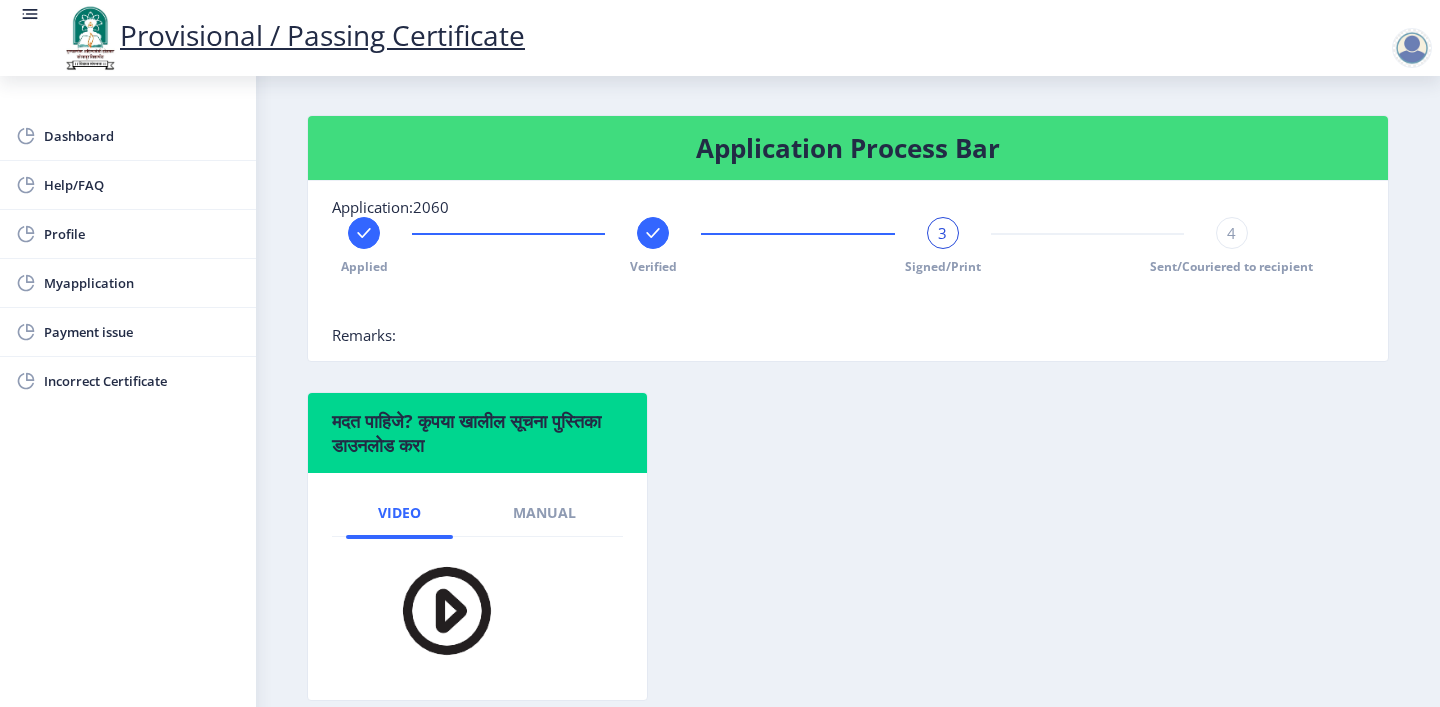 click on "4" 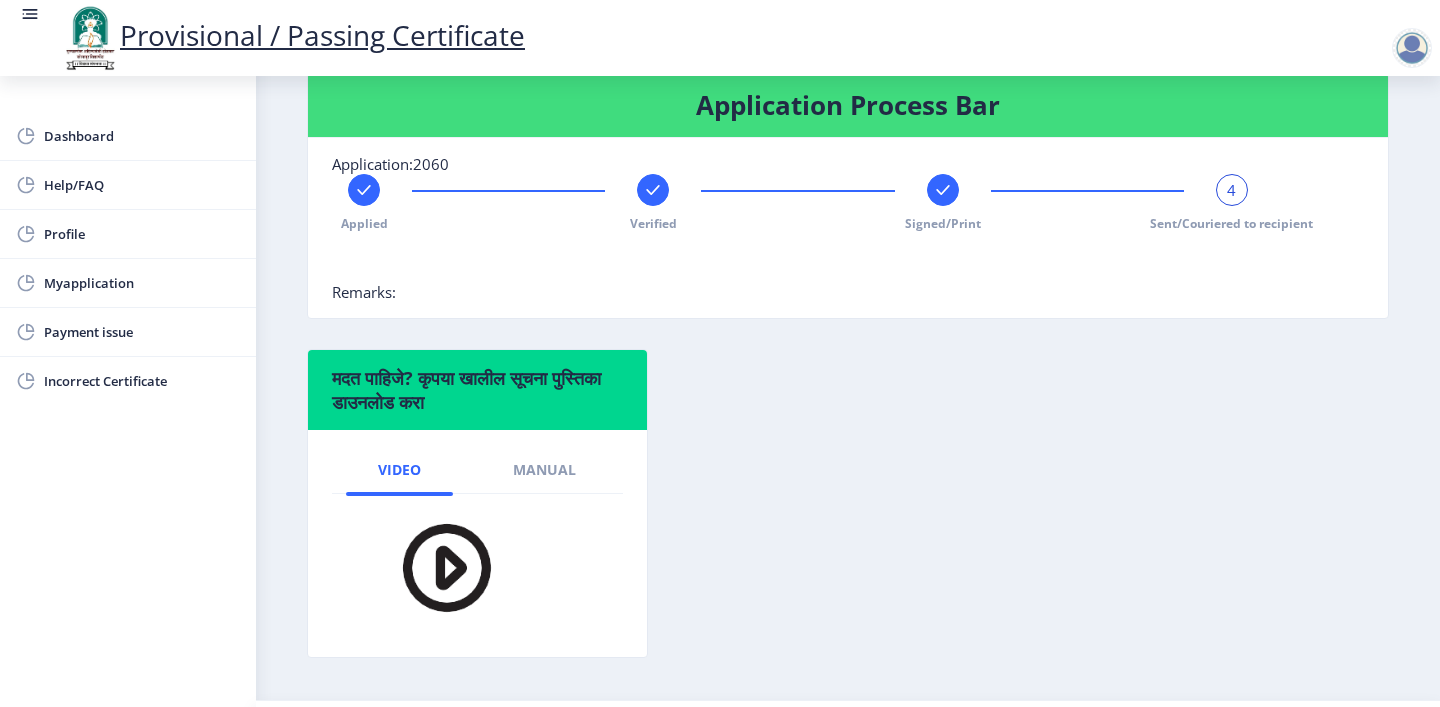 scroll, scrollTop: 494, scrollLeft: 0, axis: vertical 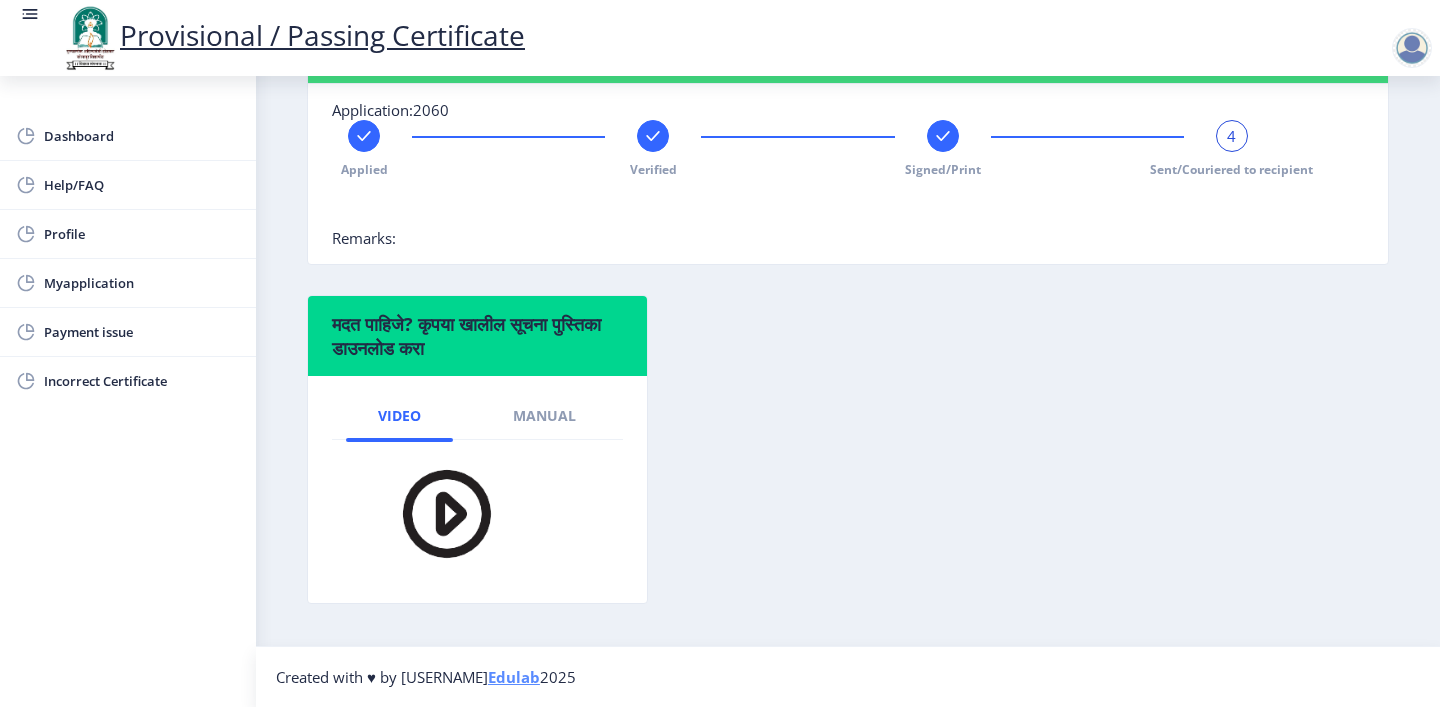 click on "4" 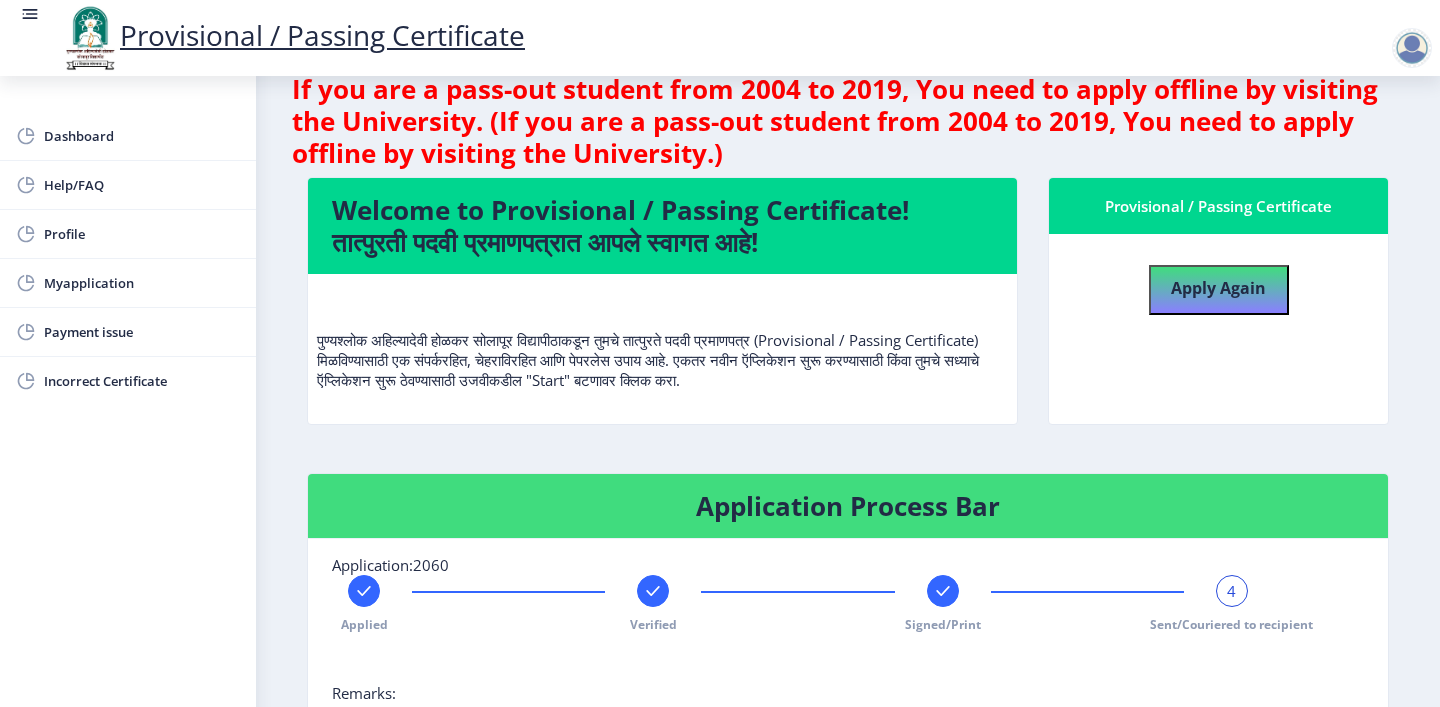 scroll, scrollTop: 50, scrollLeft: 0, axis: vertical 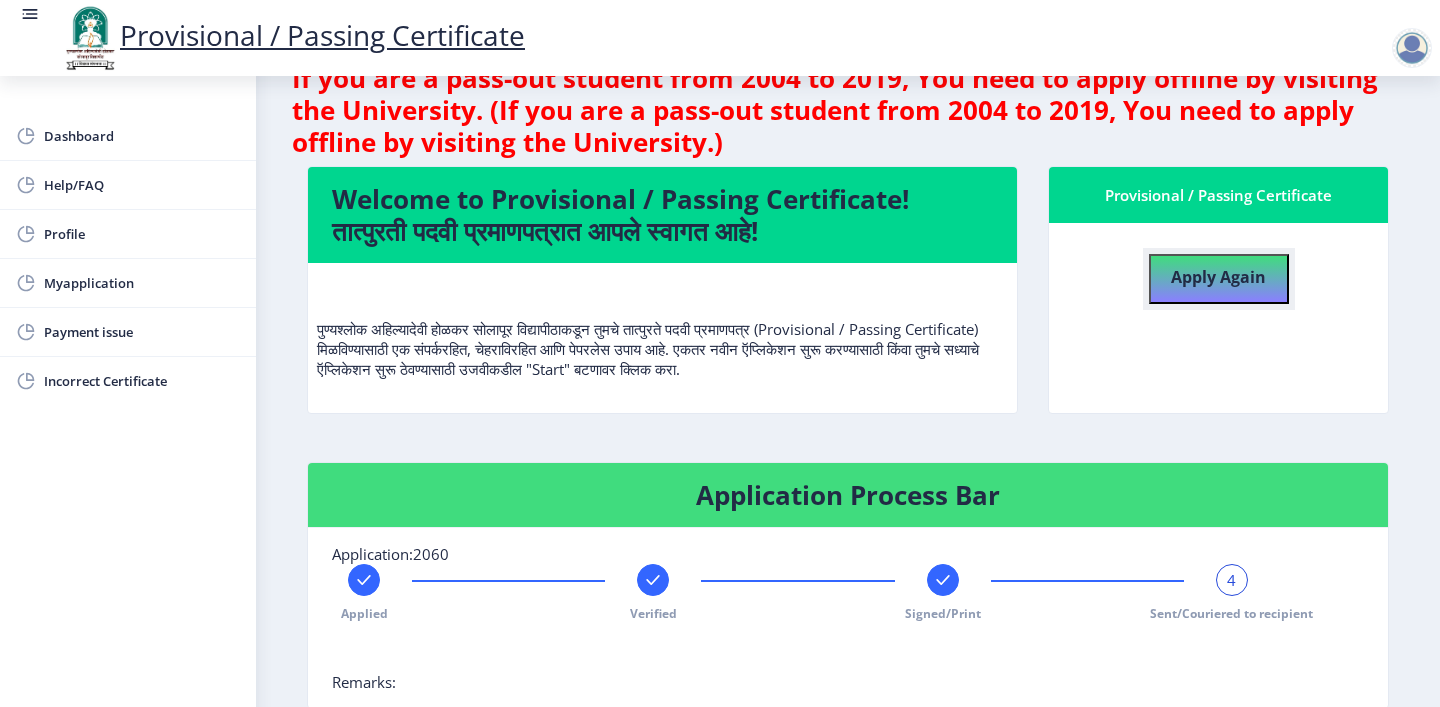 click on "Apply Again" 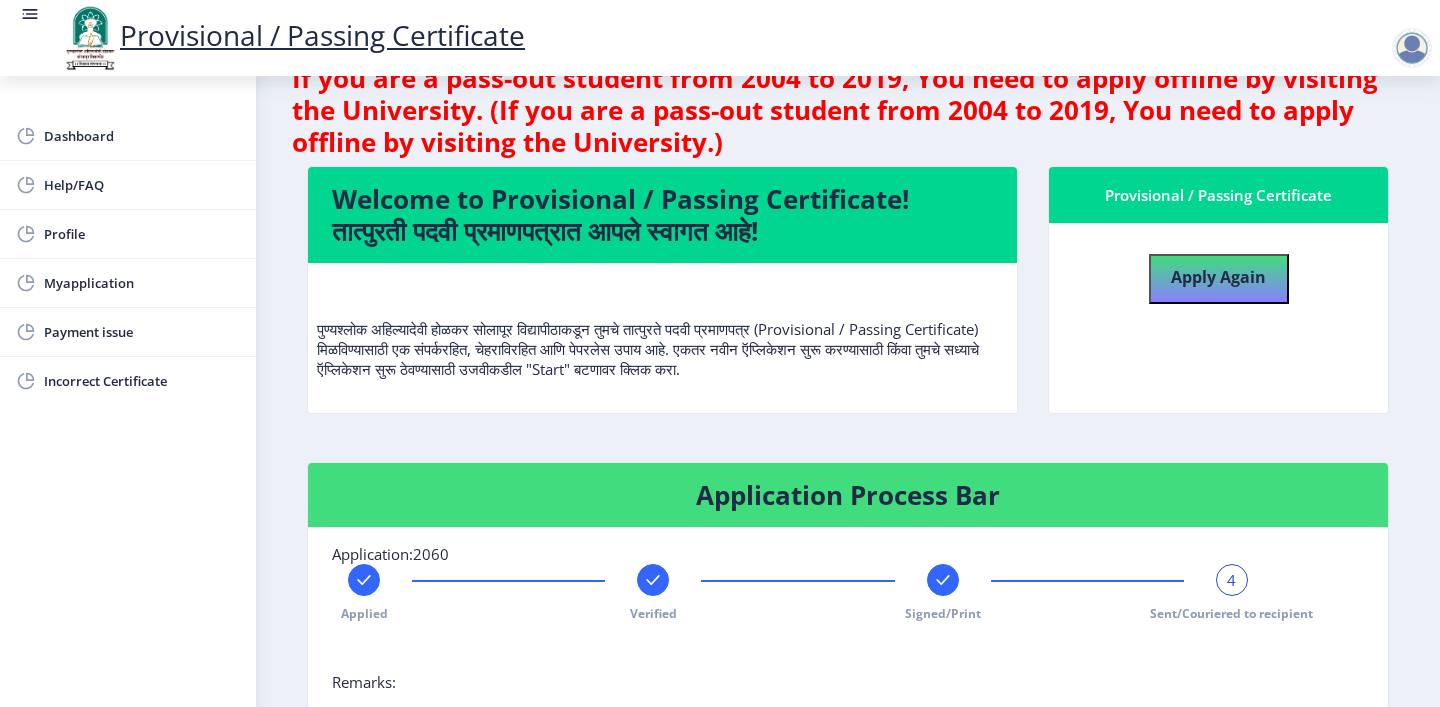 select 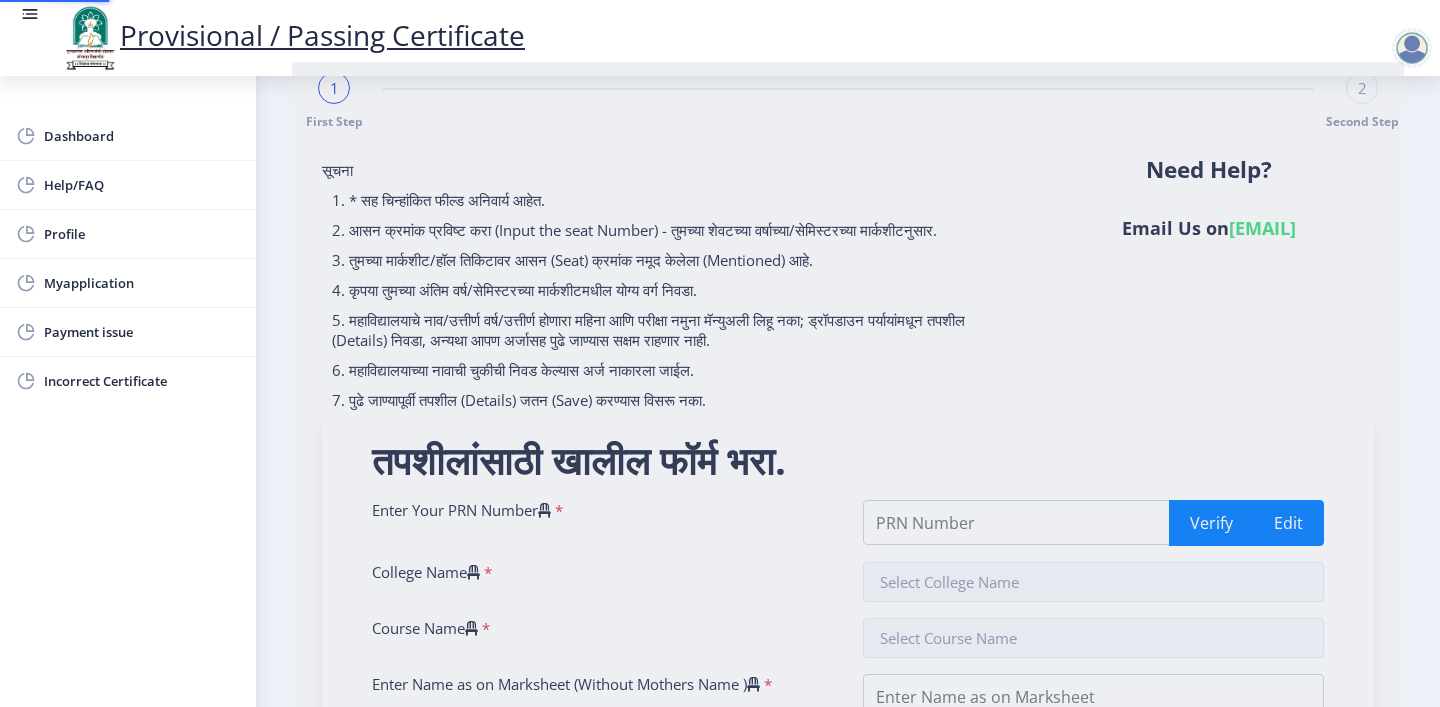 scroll, scrollTop: 0, scrollLeft: 0, axis: both 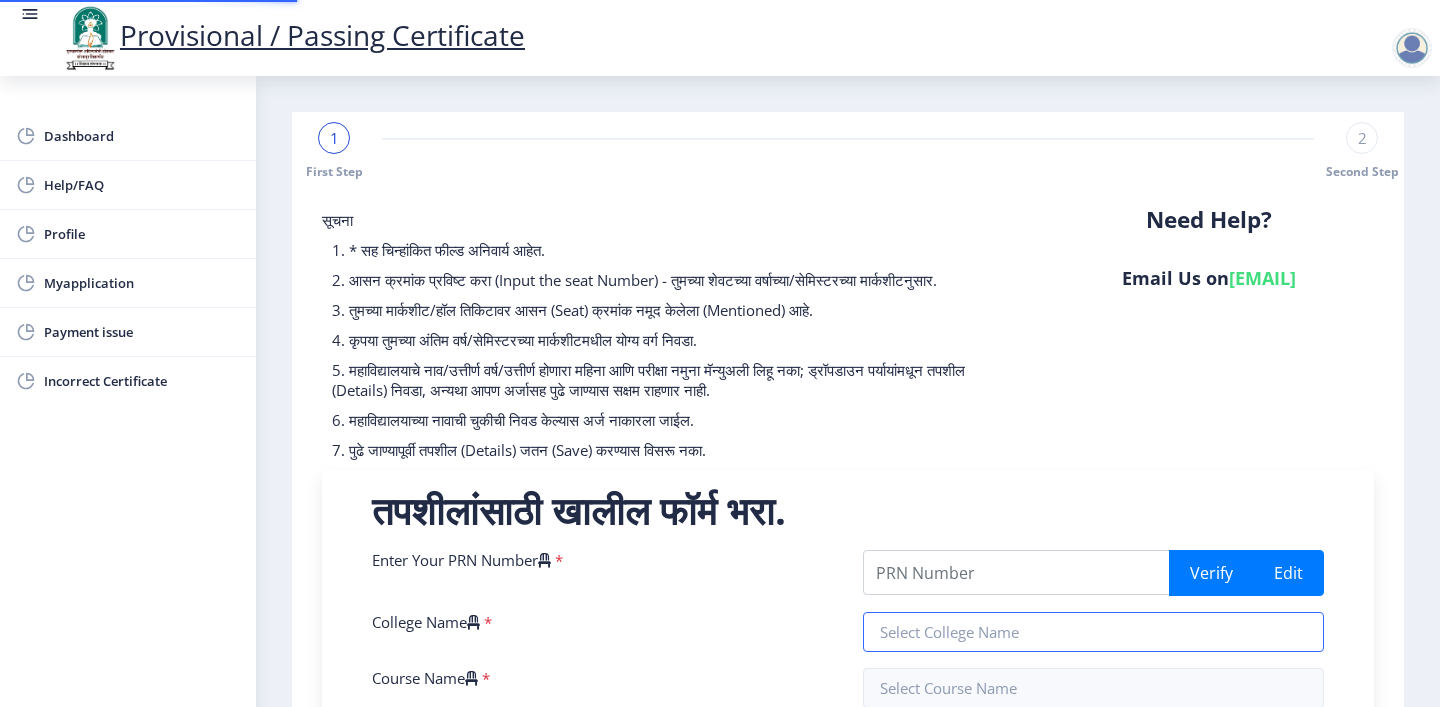 type on "[NUMBER]" 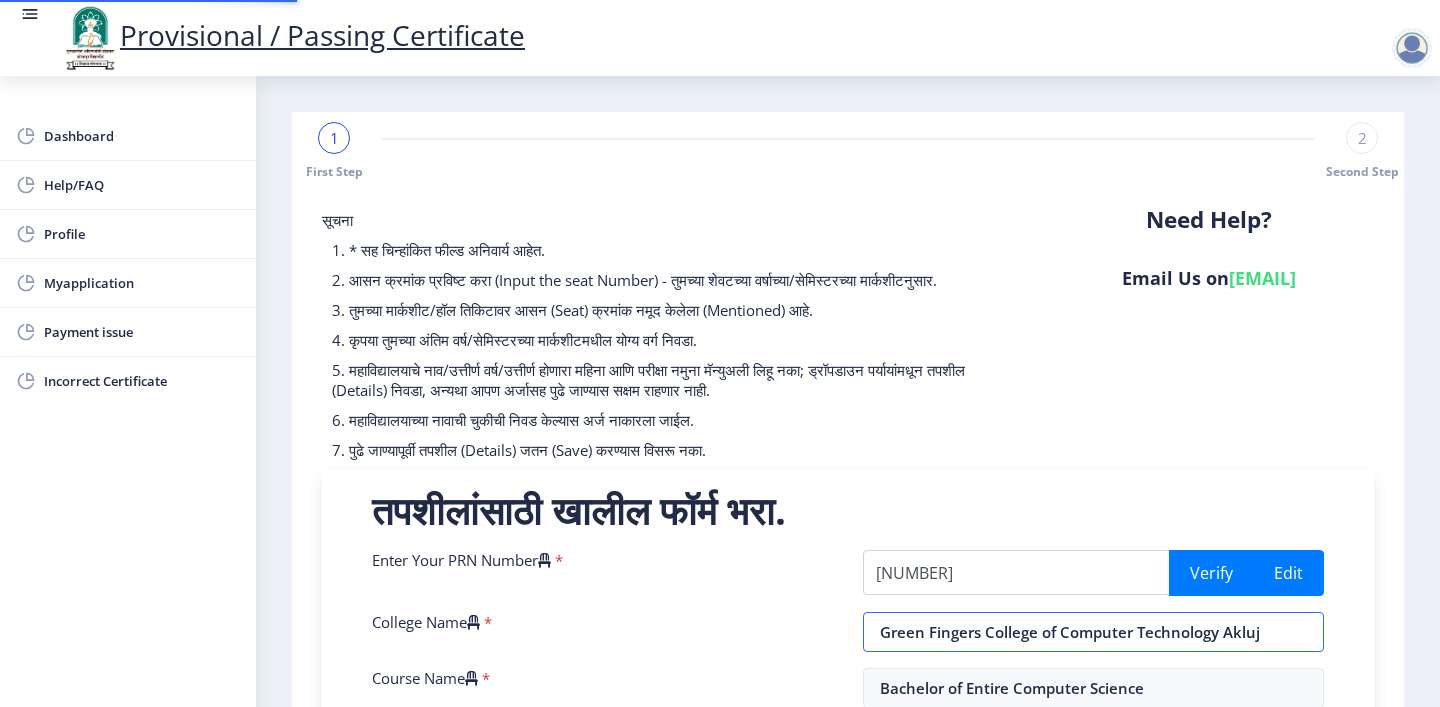 scroll, scrollTop: 1, scrollLeft: 0, axis: vertical 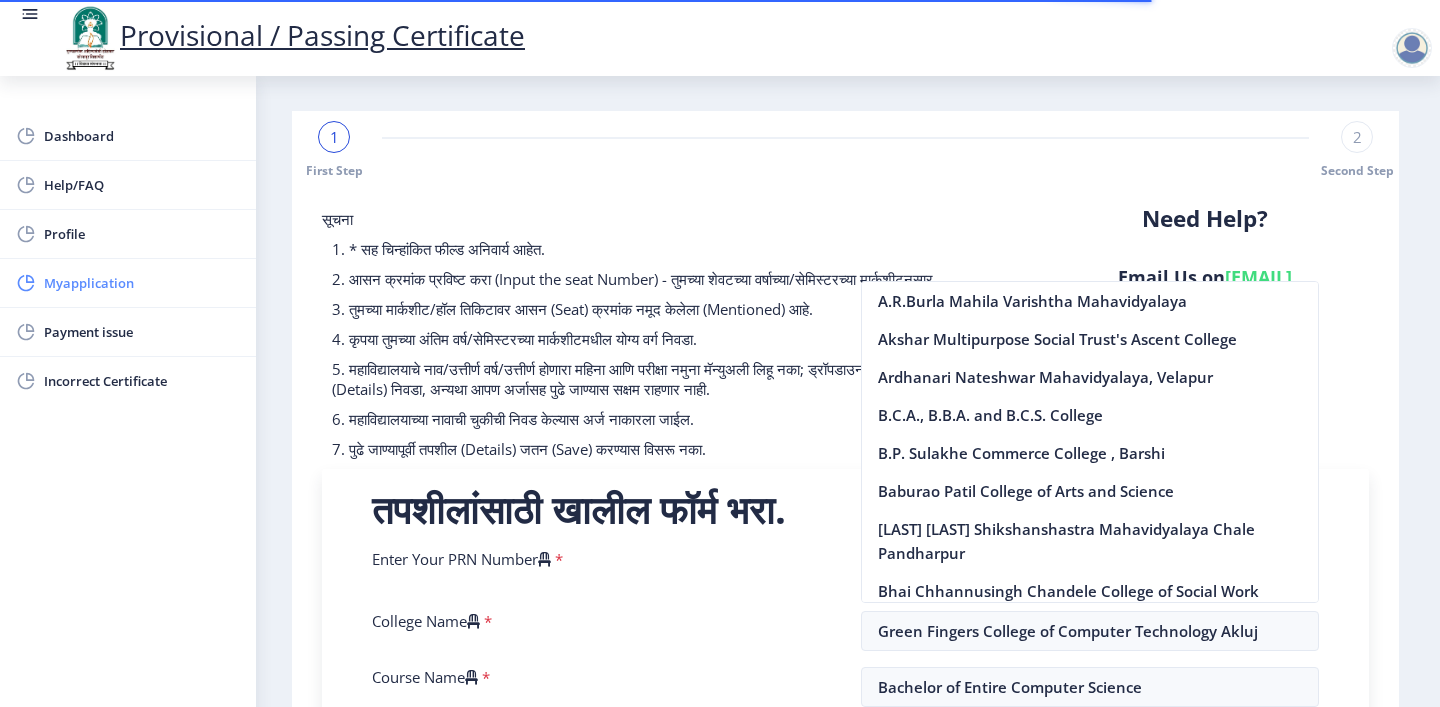 click on "Myapplication" 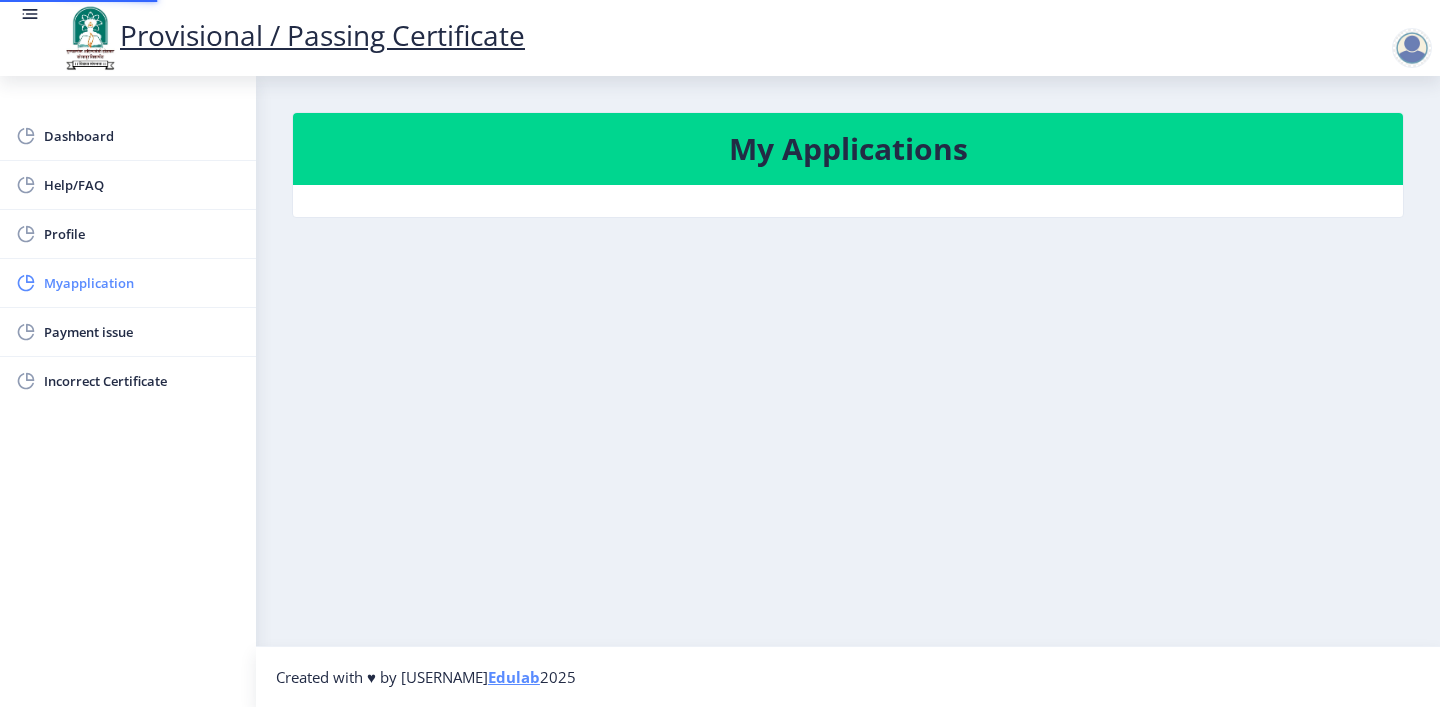 scroll, scrollTop: 0, scrollLeft: 0, axis: both 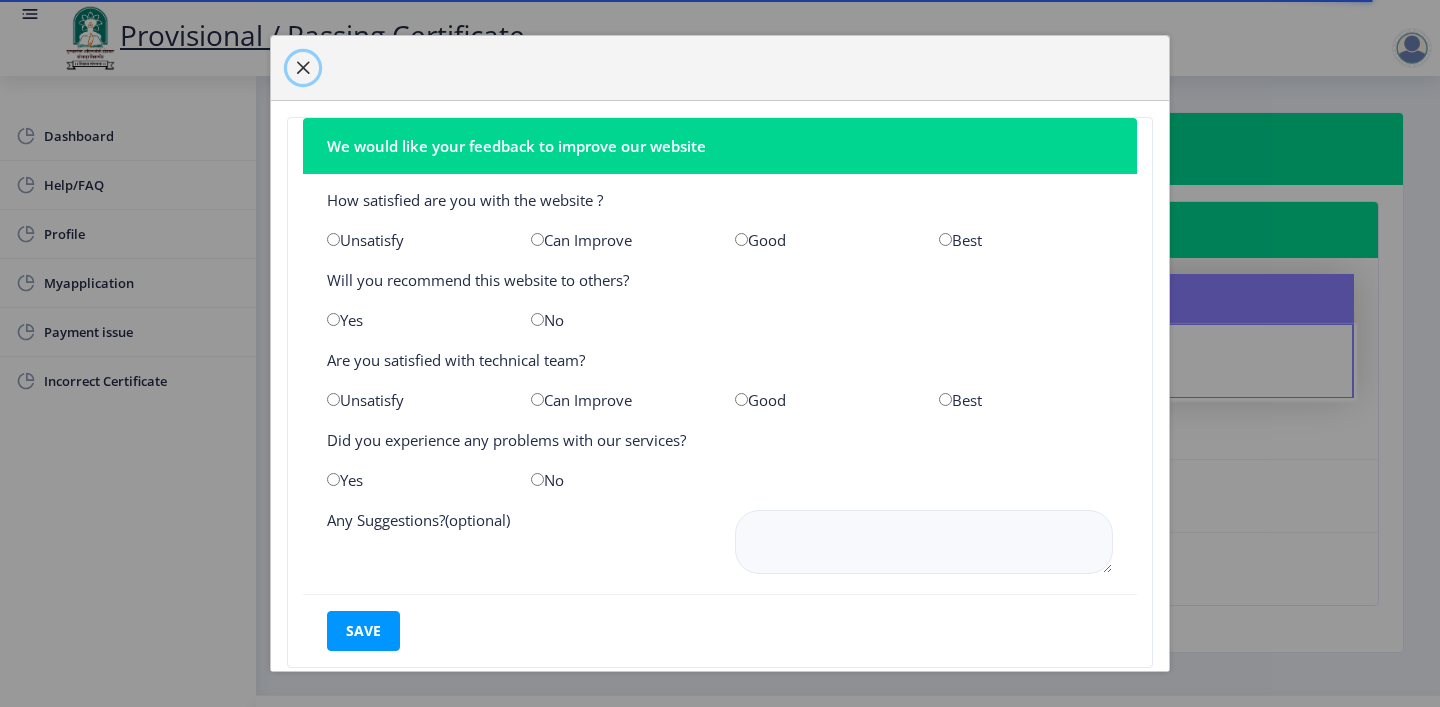 click 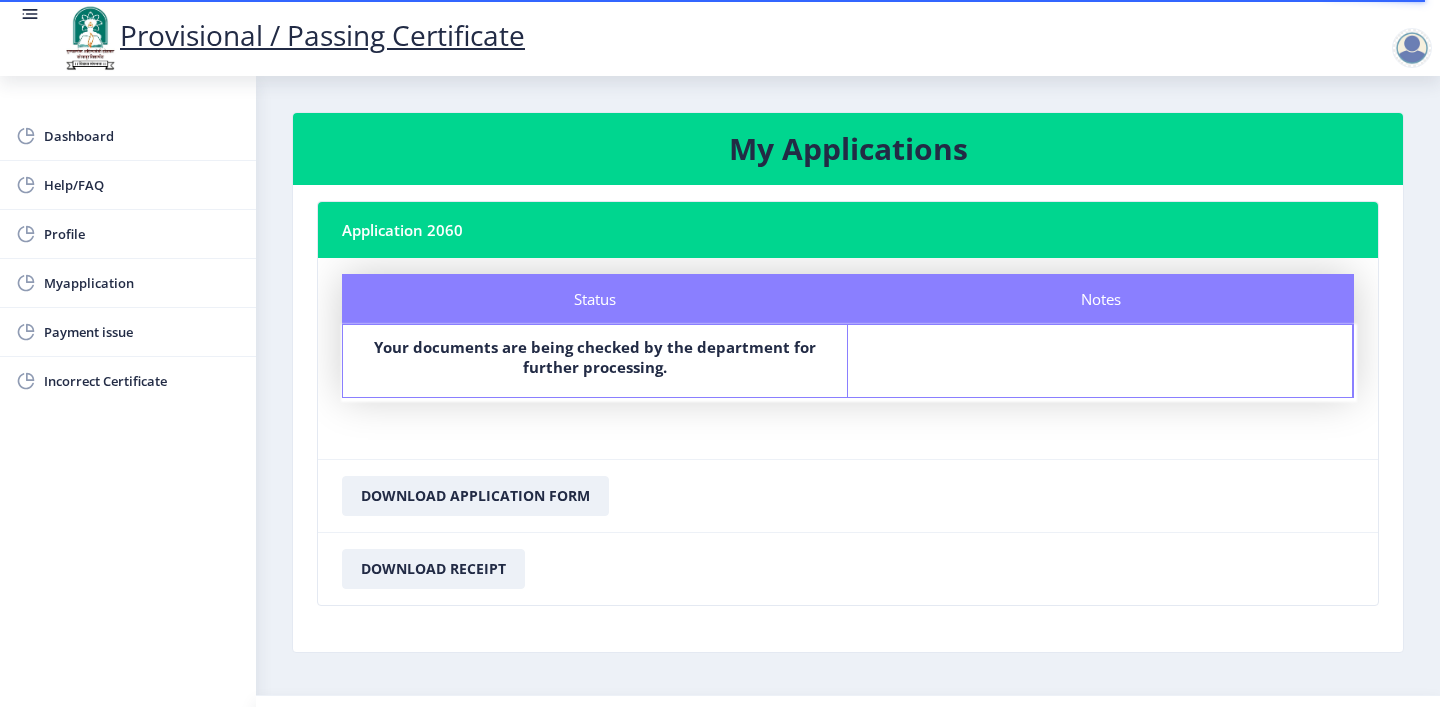 scroll, scrollTop: 49, scrollLeft: 0, axis: vertical 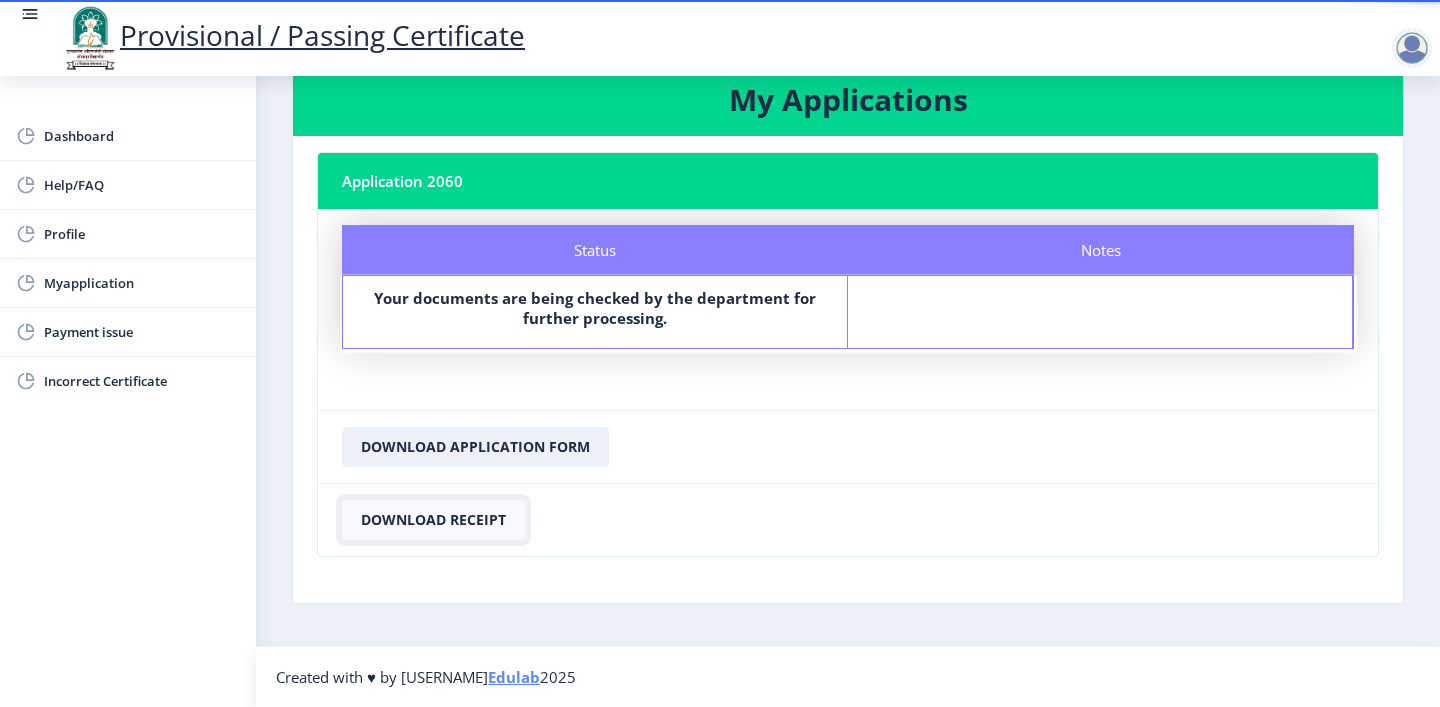 click on "Download Receipt" 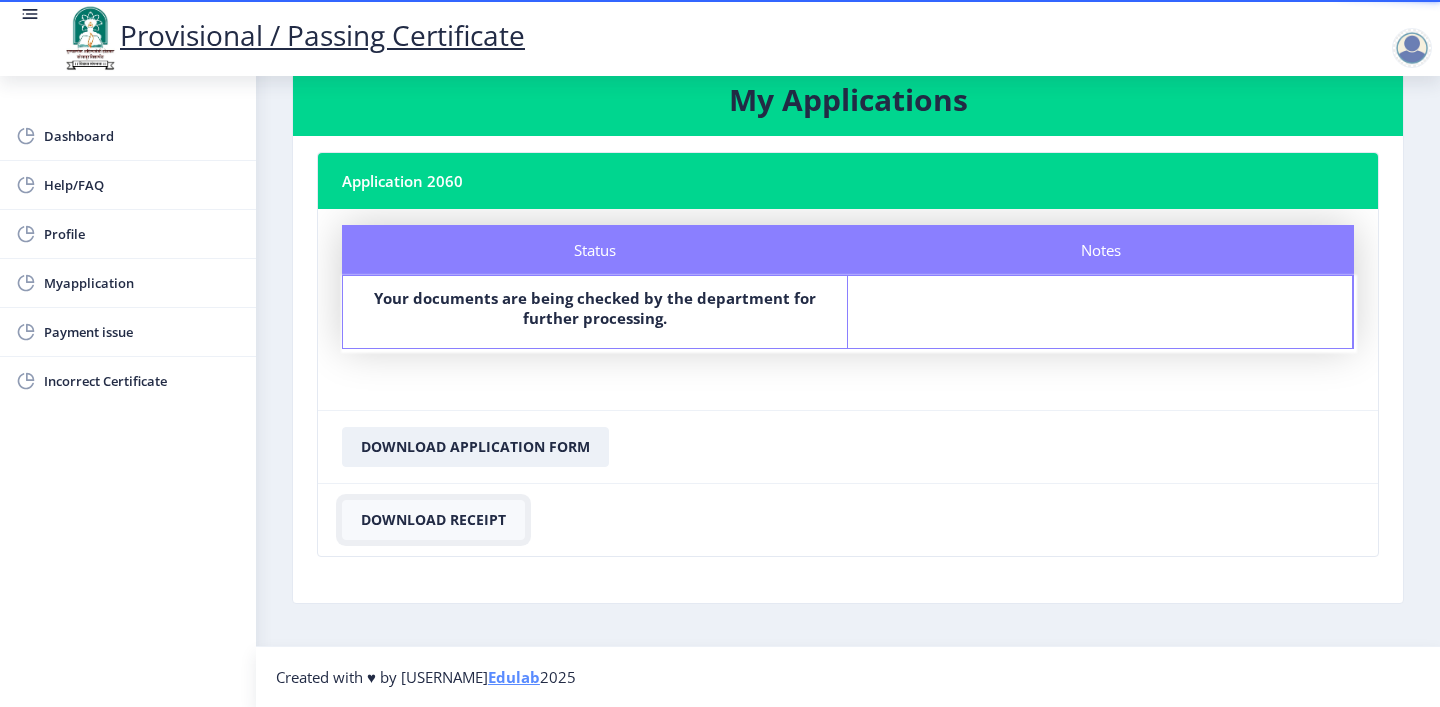 click on "Download Receipt" 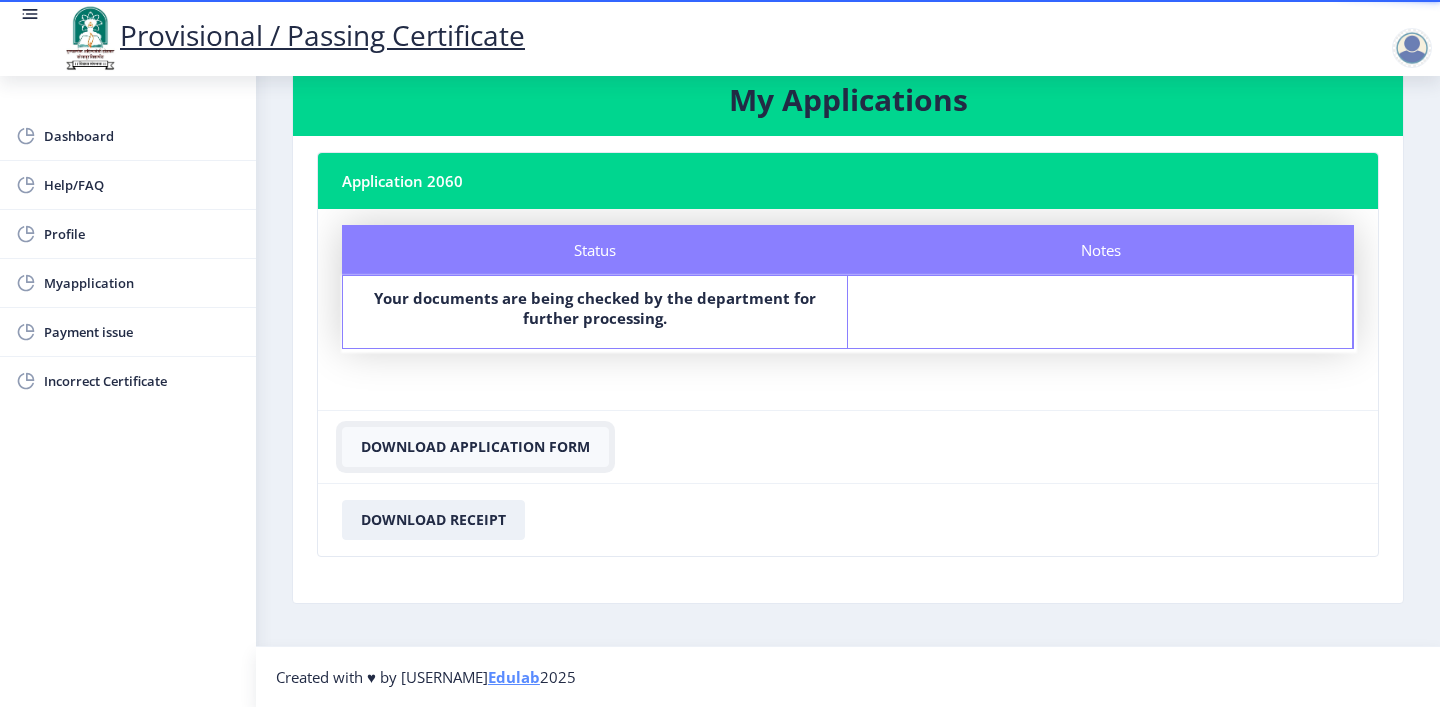 click on "Download Application Form" 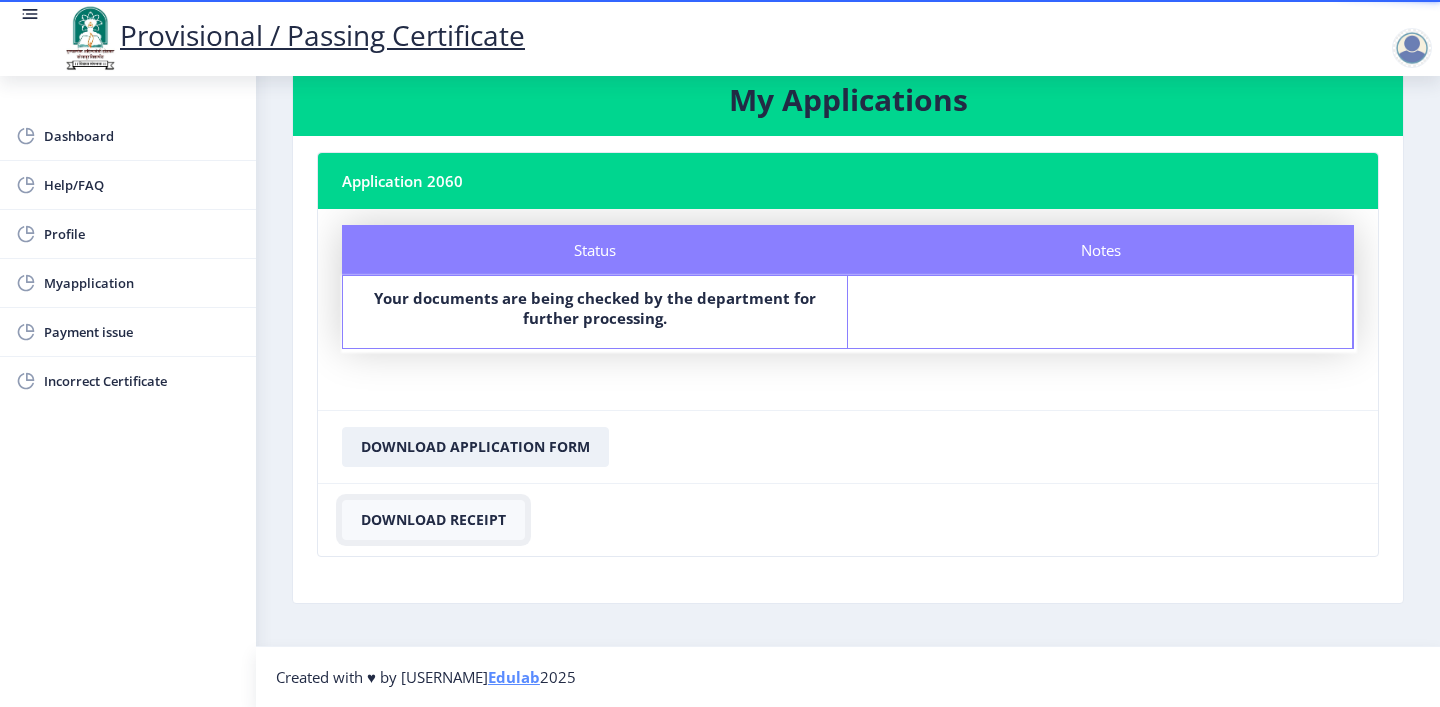 click on "Download Receipt" 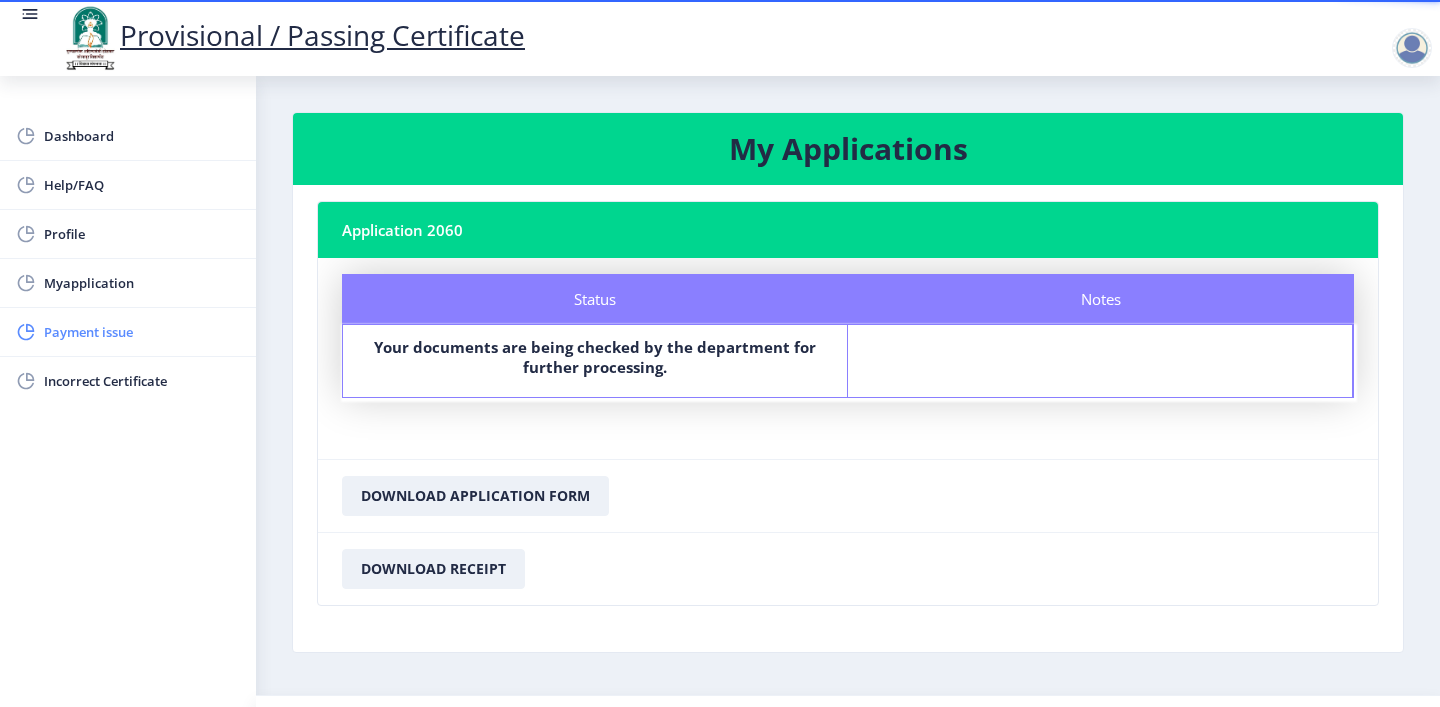 click on "Payment issue" 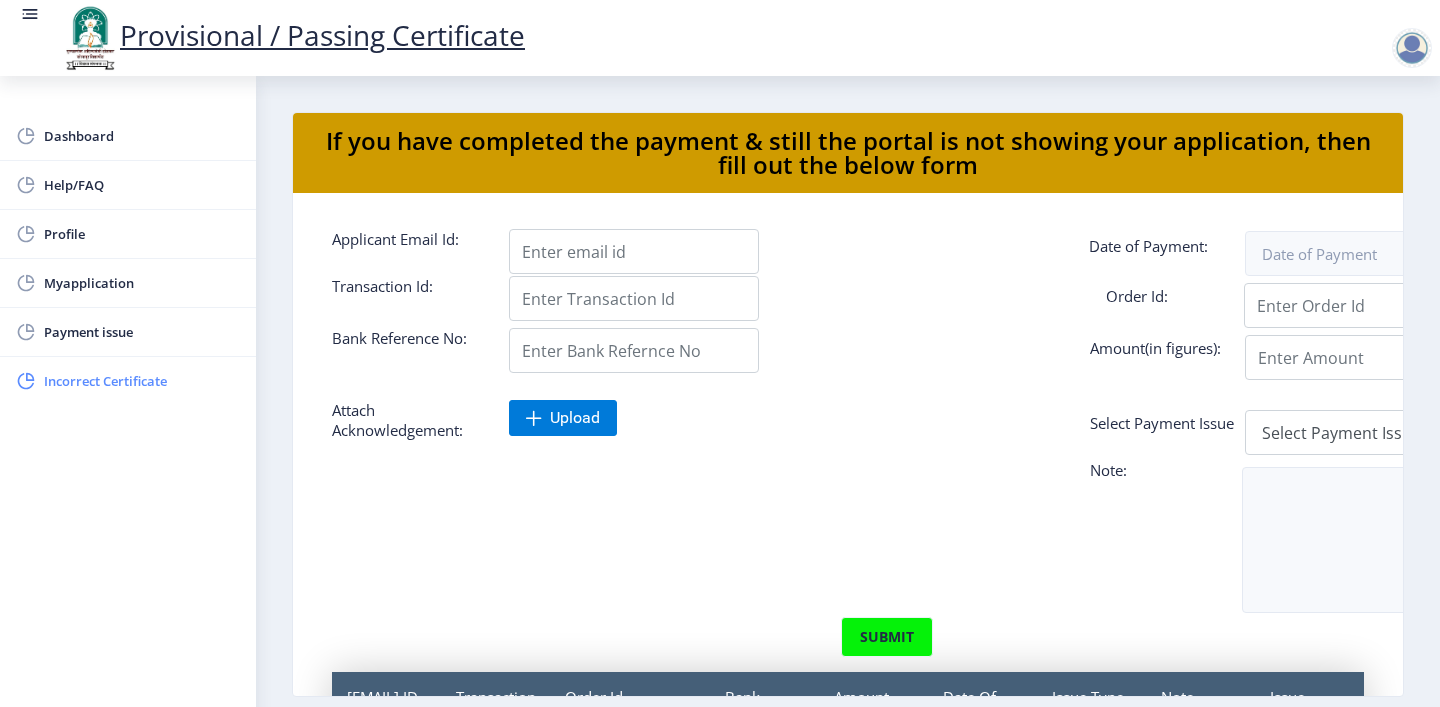 click on "Incorrect Certificate" 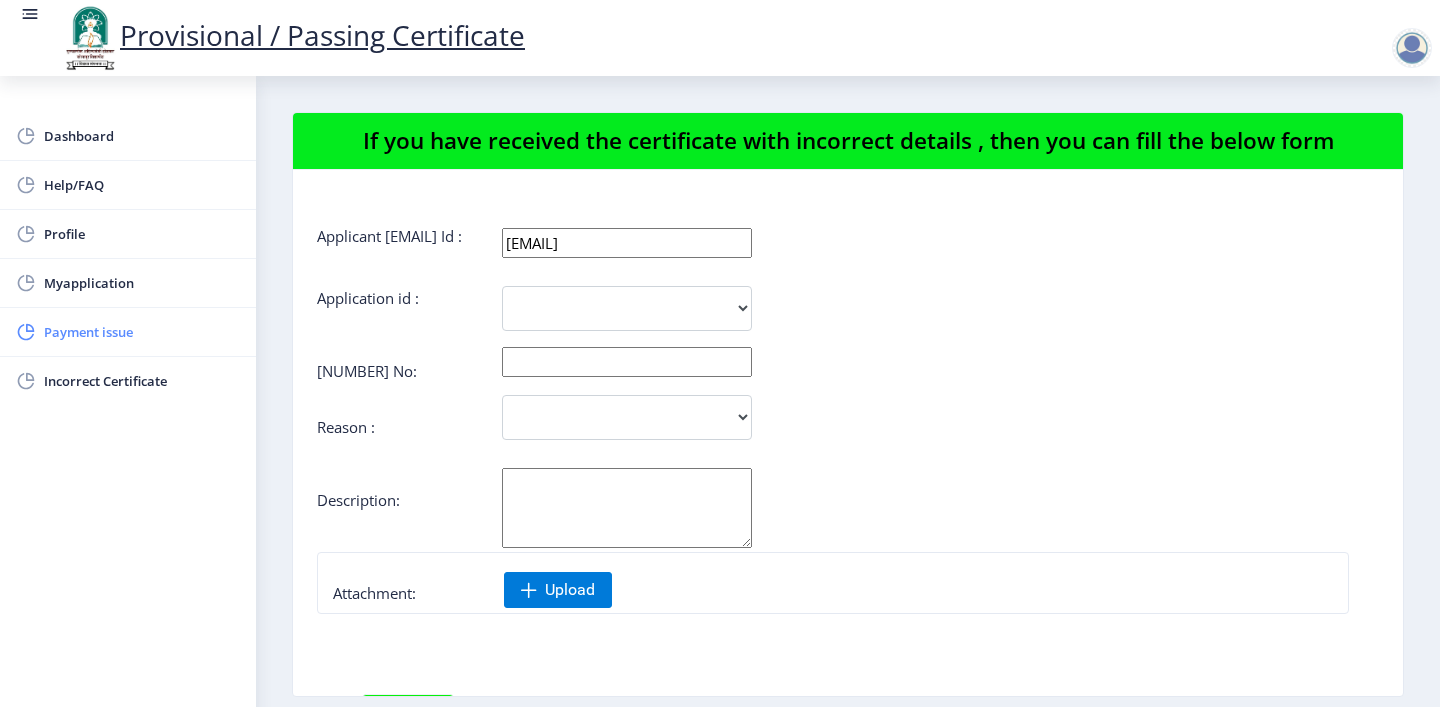 click on "Payment issue" 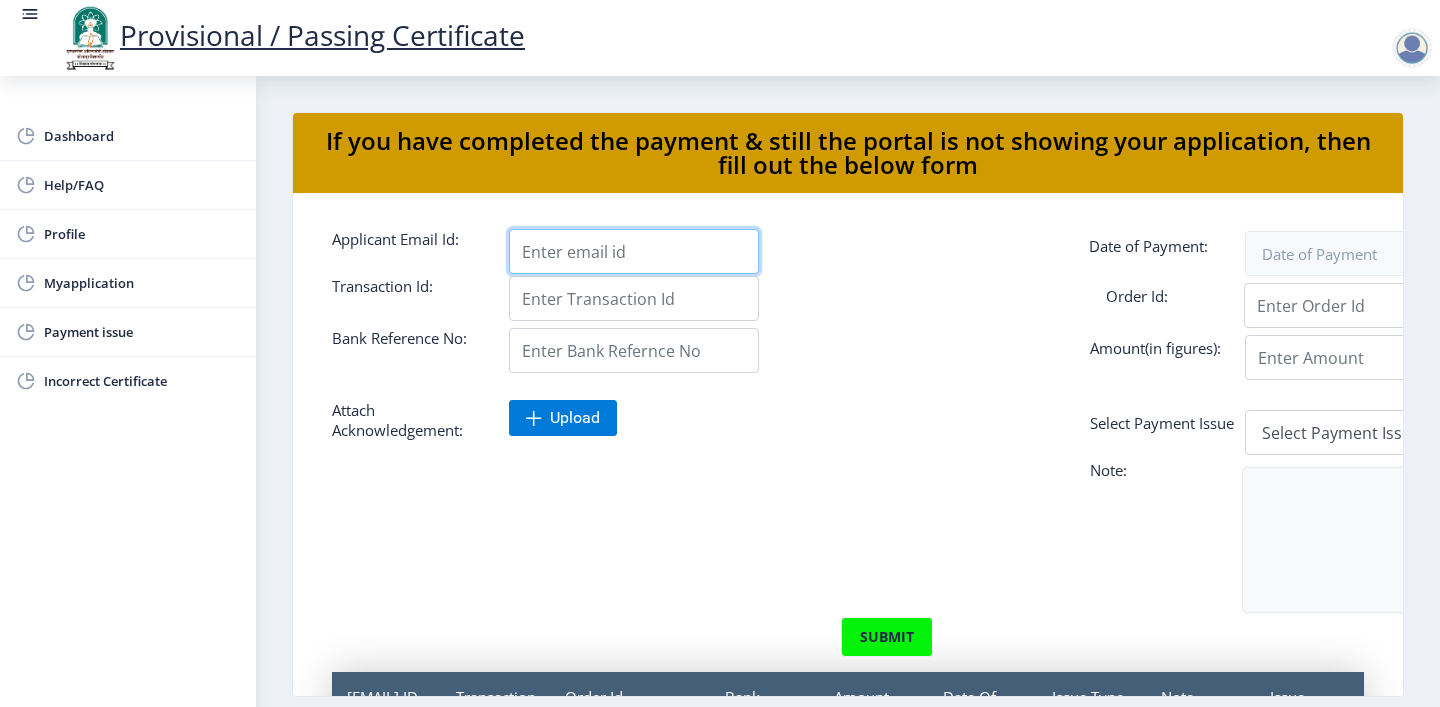 click on "Applicant Email Id:" at bounding box center (634, 251) 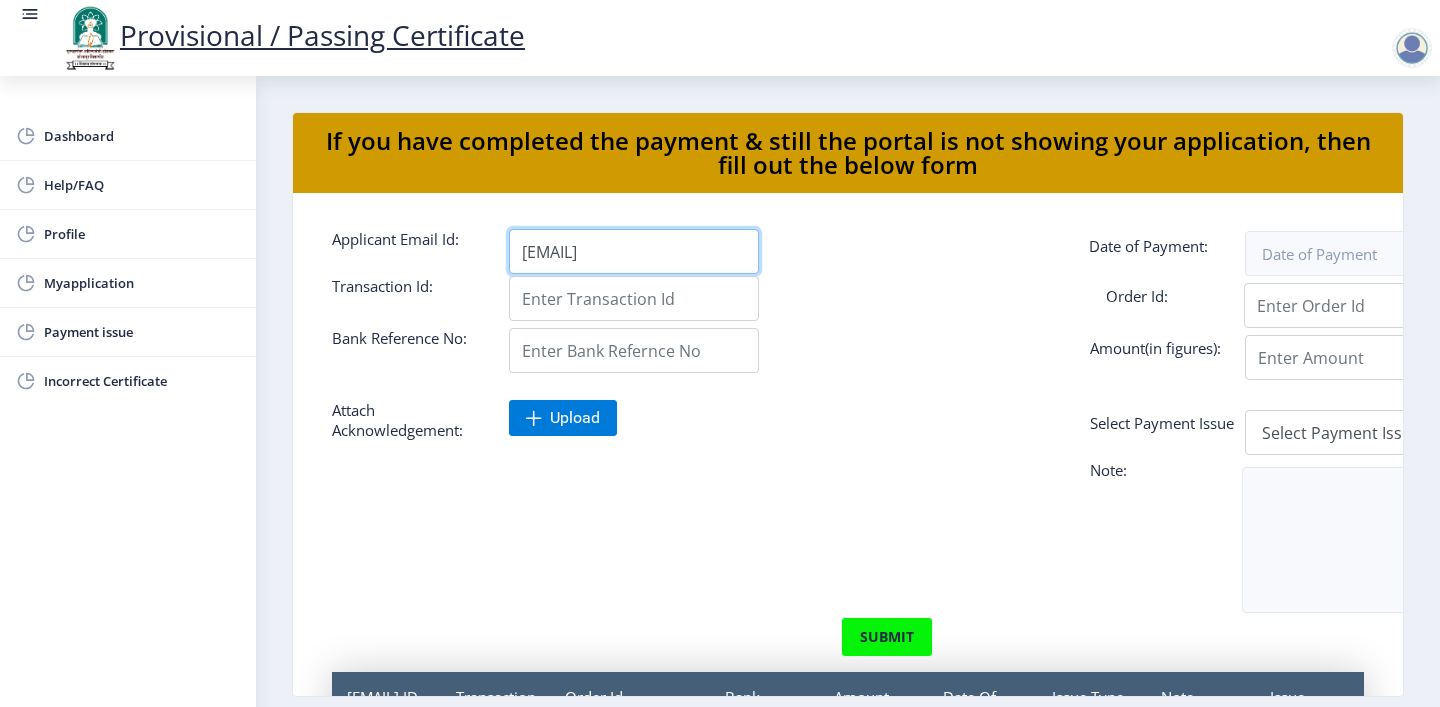 type on "[EMAIL]" 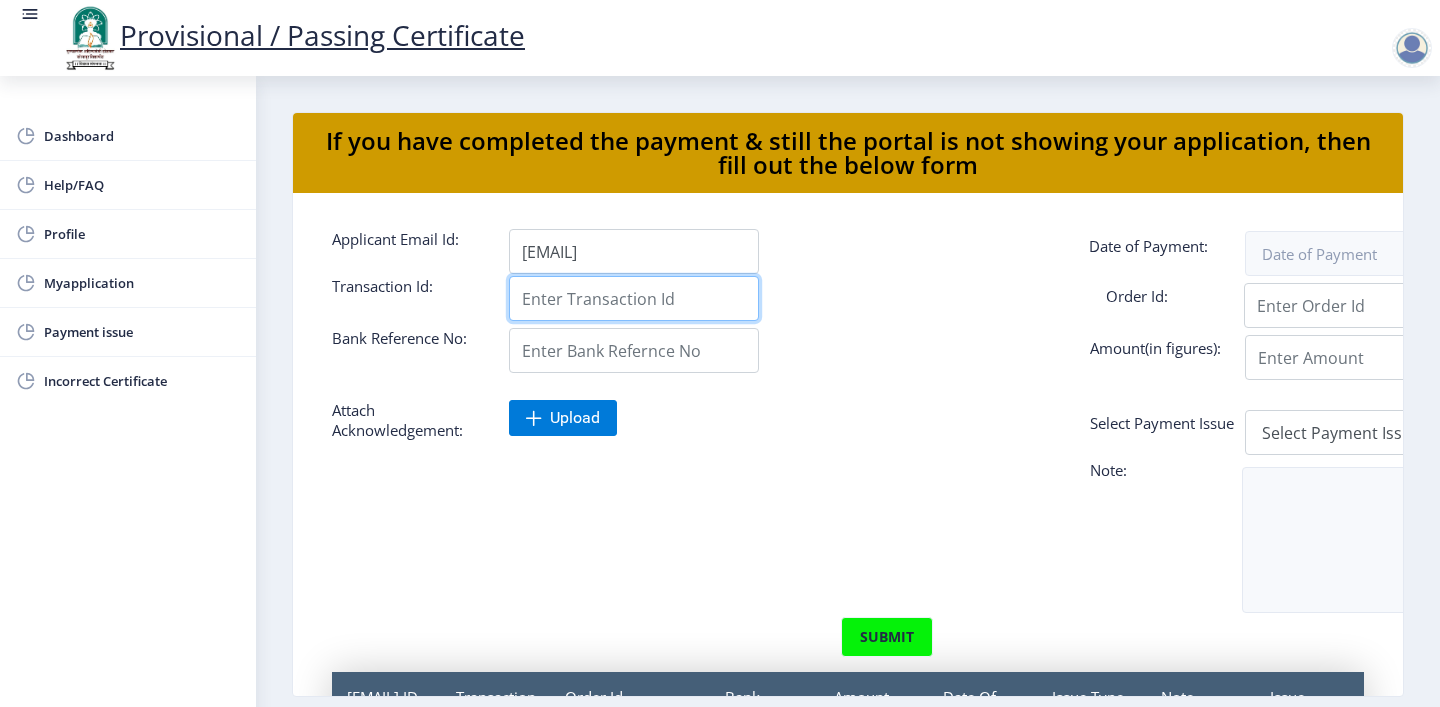 click on "Applicant Email Id:" at bounding box center [634, 298] 